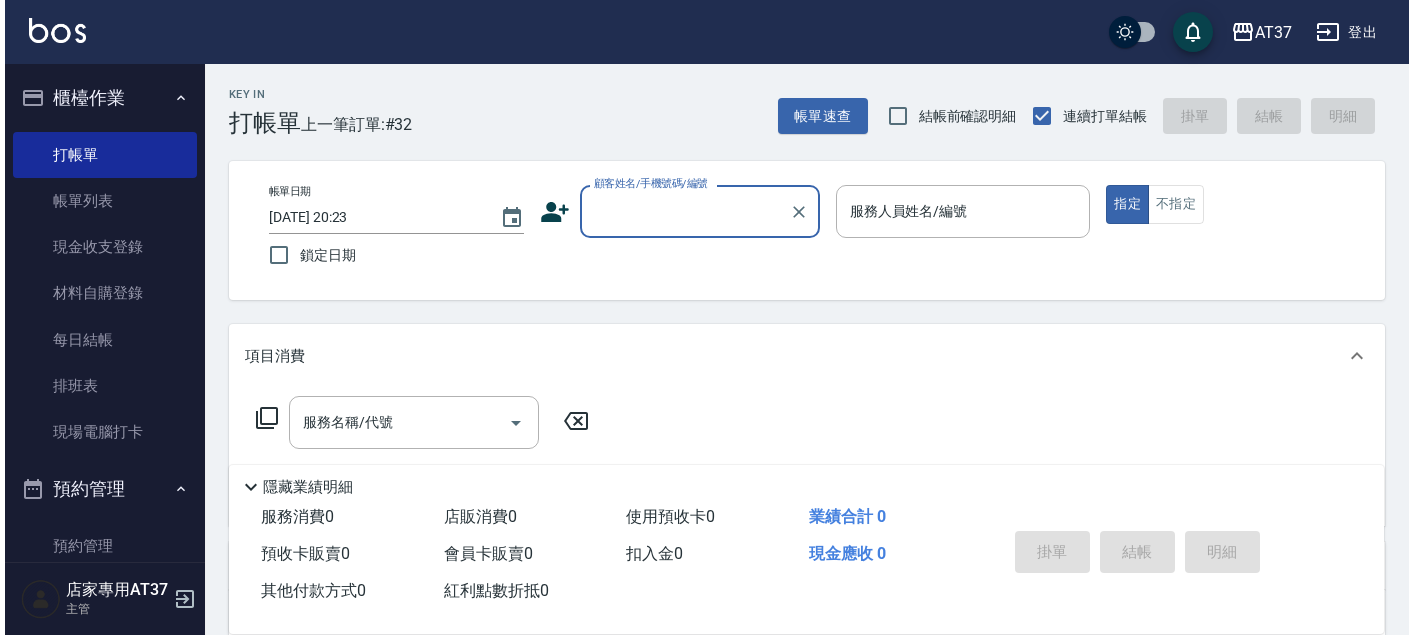 scroll, scrollTop: 0, scrollLeft: 0, axis: both 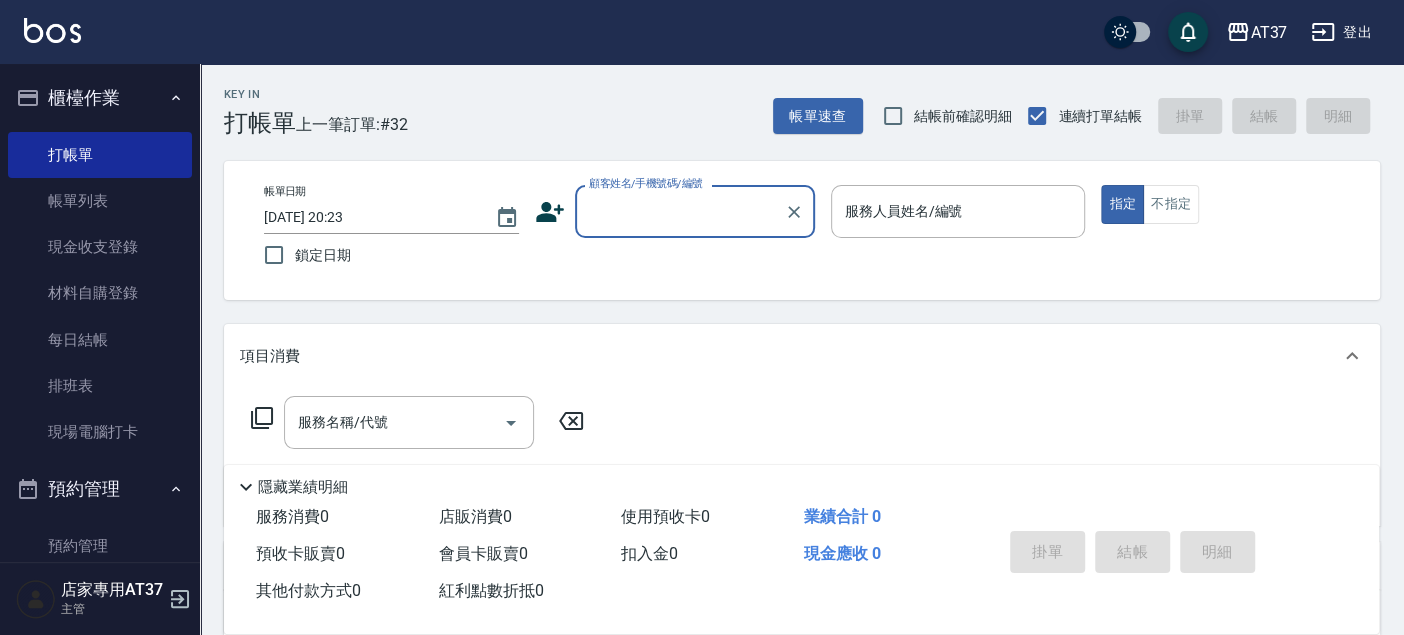 click 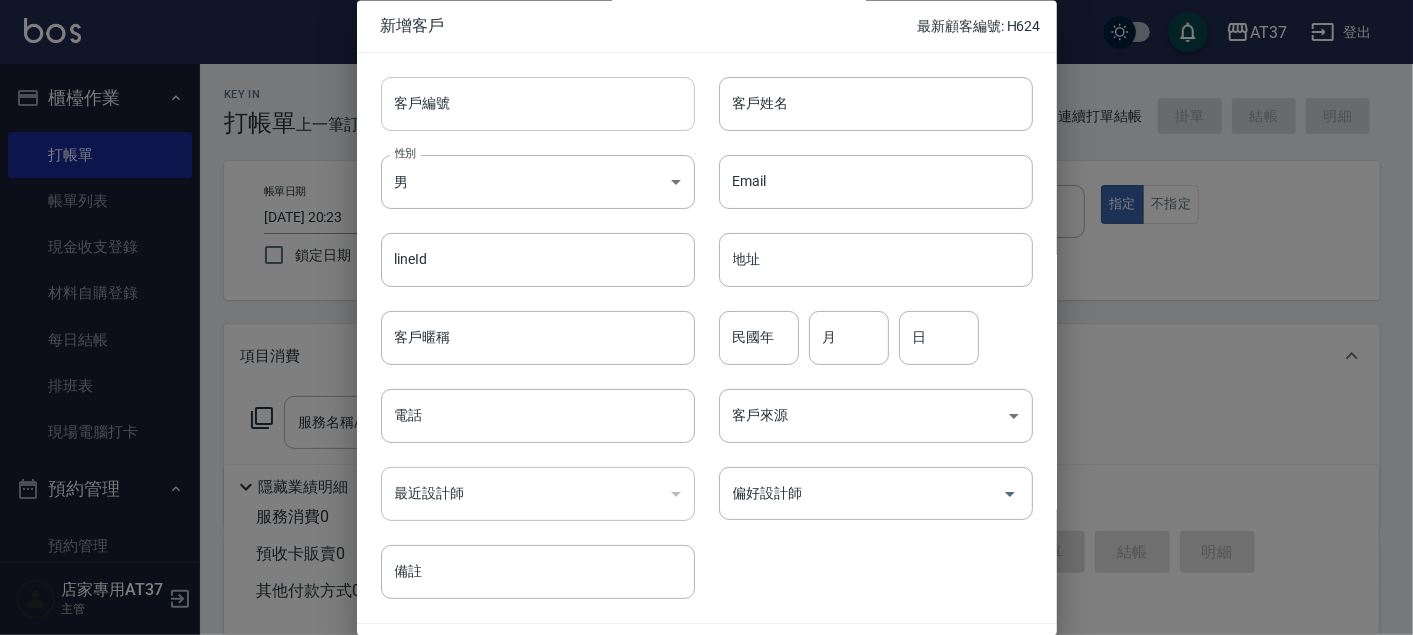 click on "客戶編號" at bounding box center (538, 104) 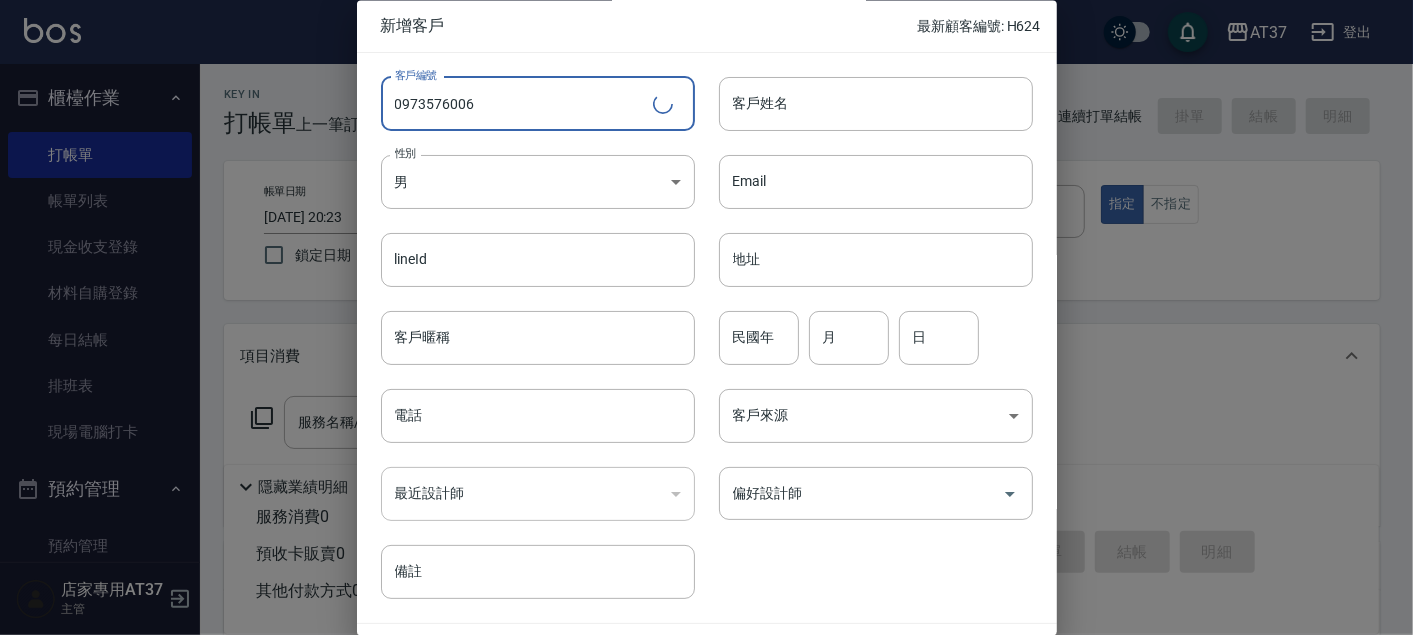 type on "0973576006" 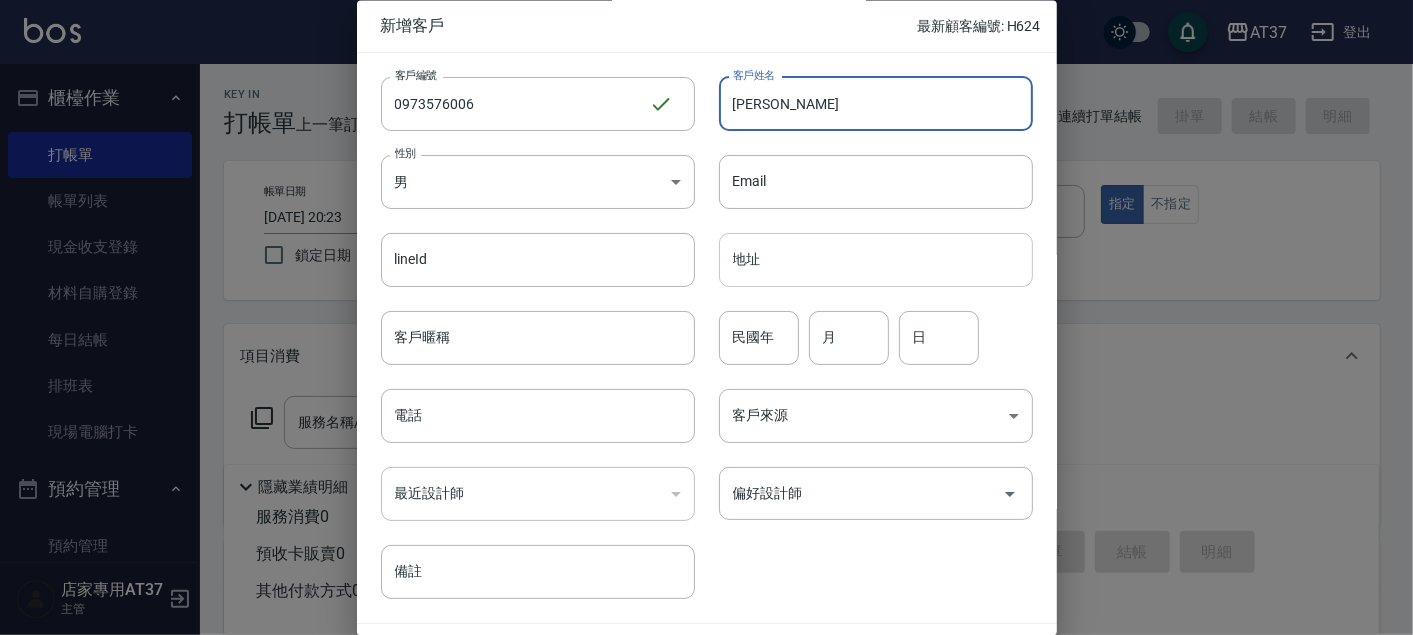 type on "[PERSON_NAME]" 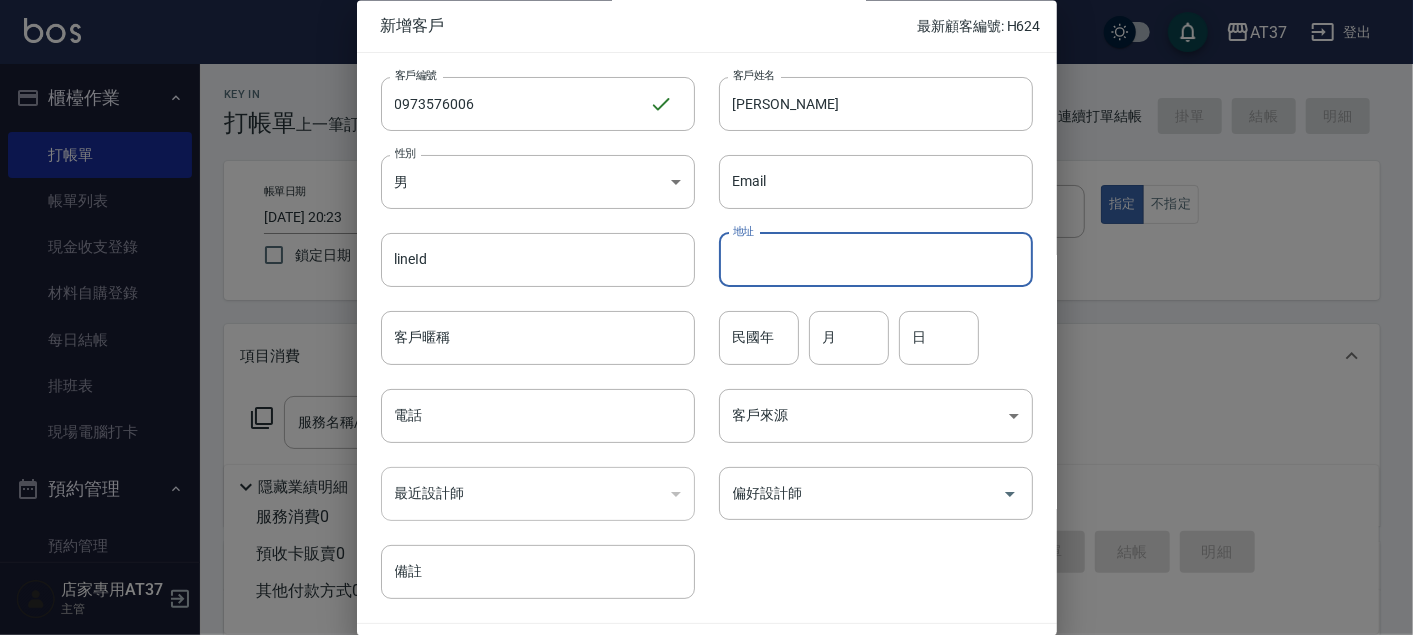 drag, startPoint x: 772, startPoint y: 261, endPoint x: 771, endPoint y: 276, distance: 15.033297 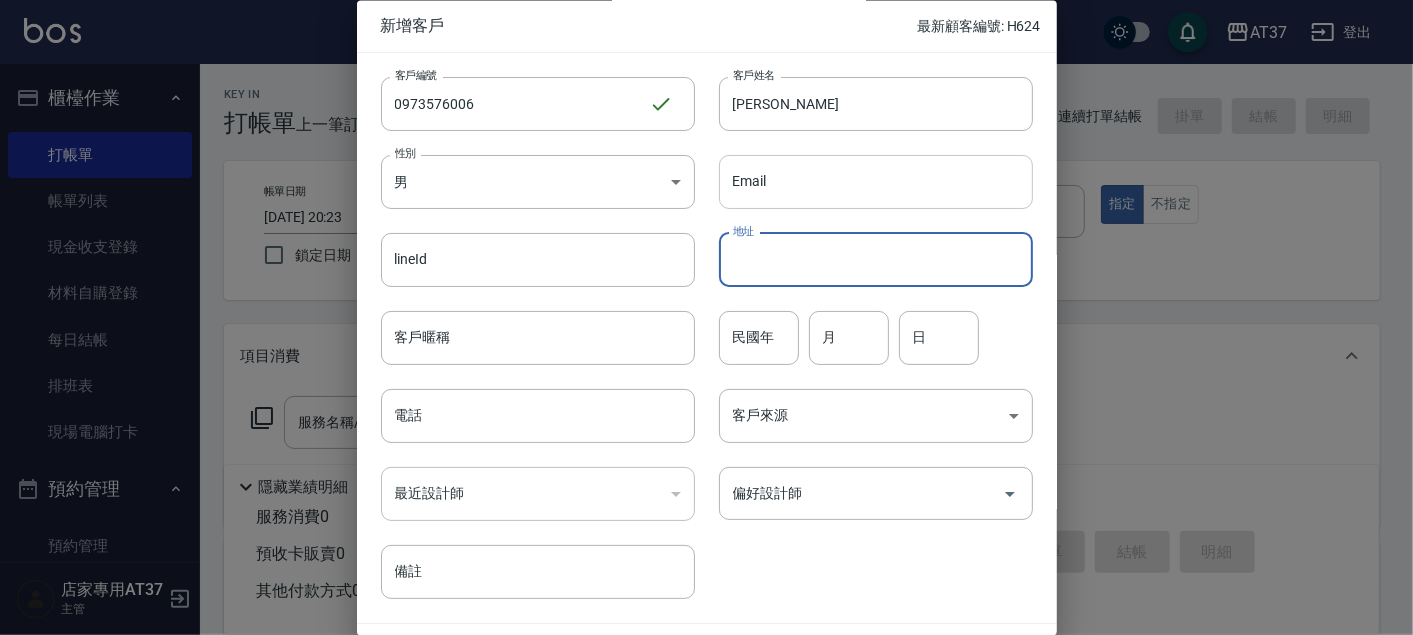 click on "Email" at bounding box center (876, 182) 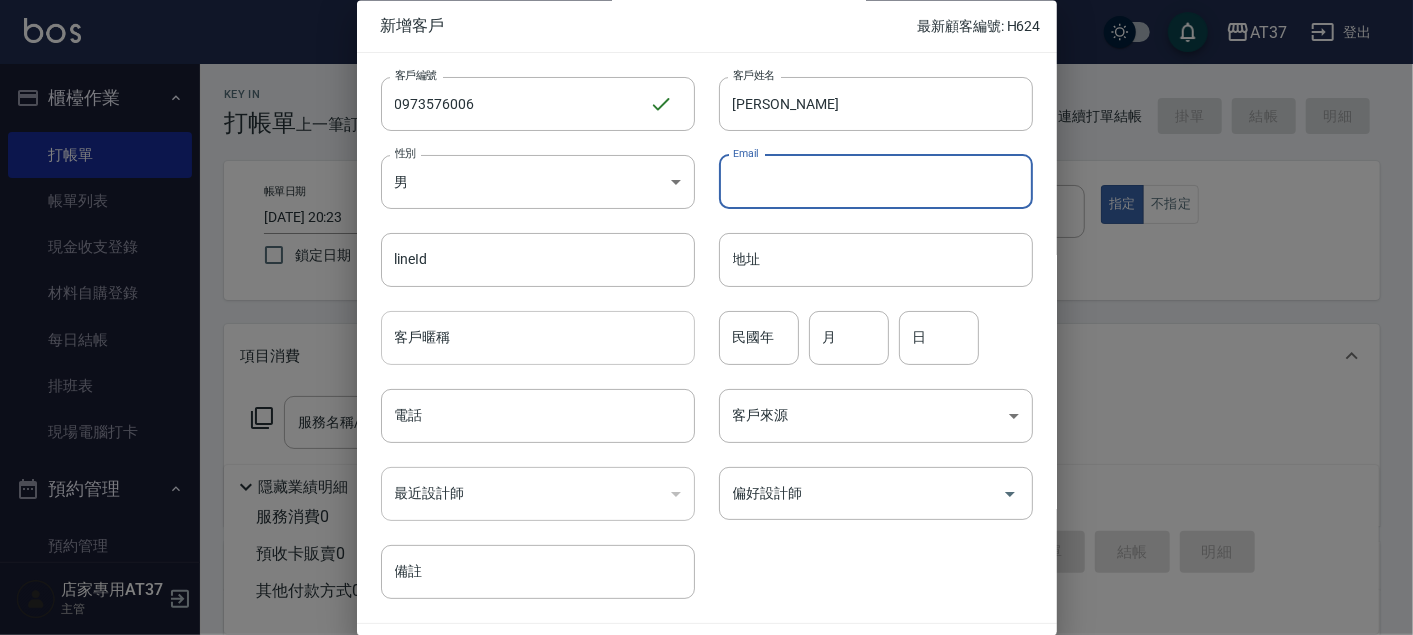 click on "客戶暱稱" at bounding box center [538, 338] 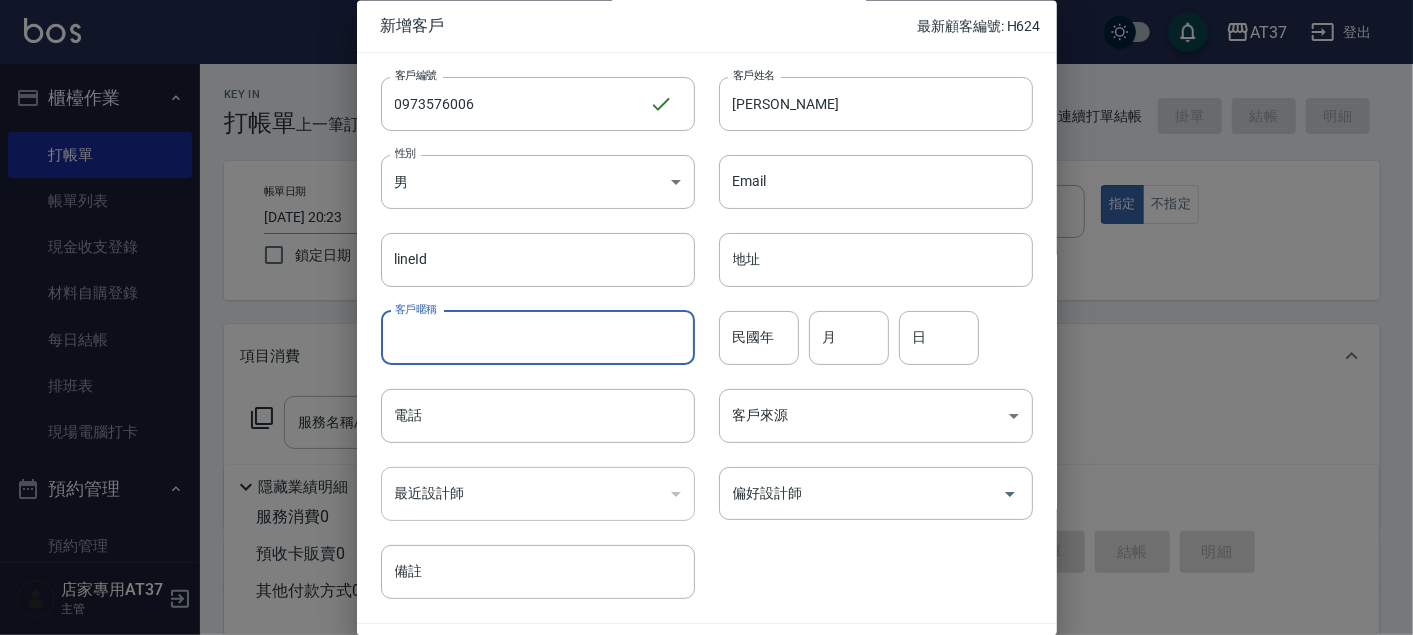 click on "民國年" at bounding box center (759, 338) 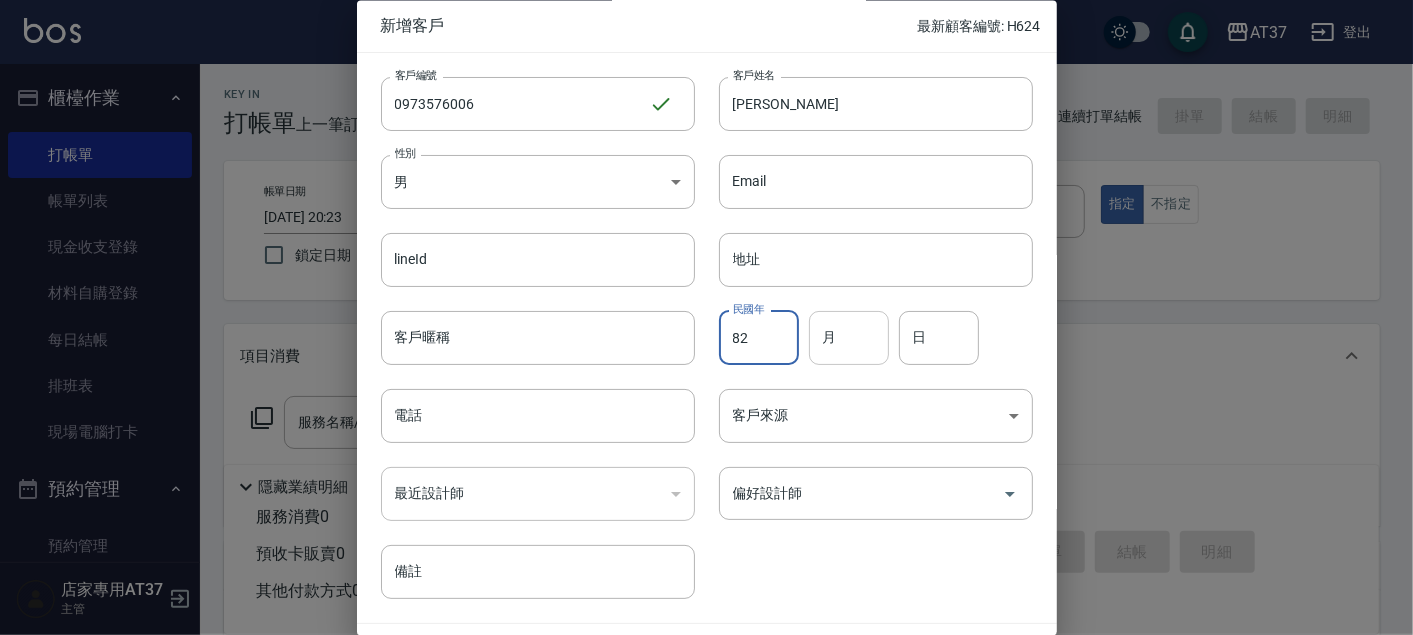 type on "82" 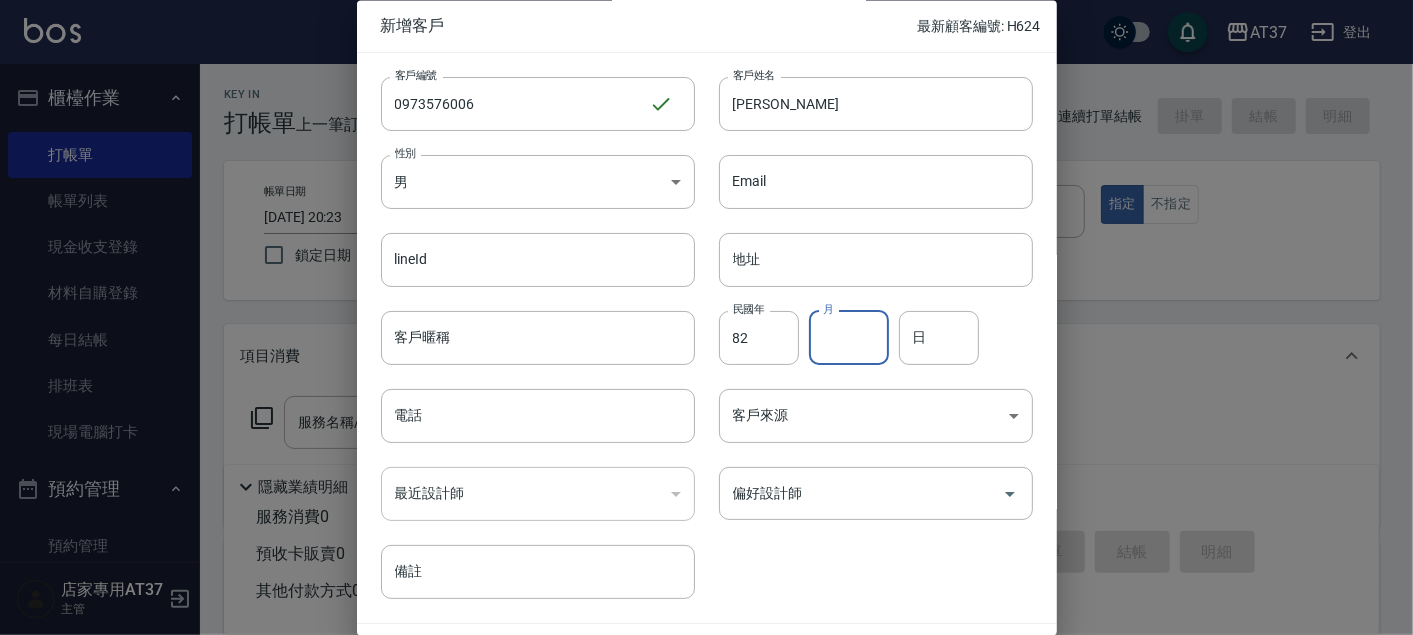 click on "月 月" at bounding box center [849, 338] 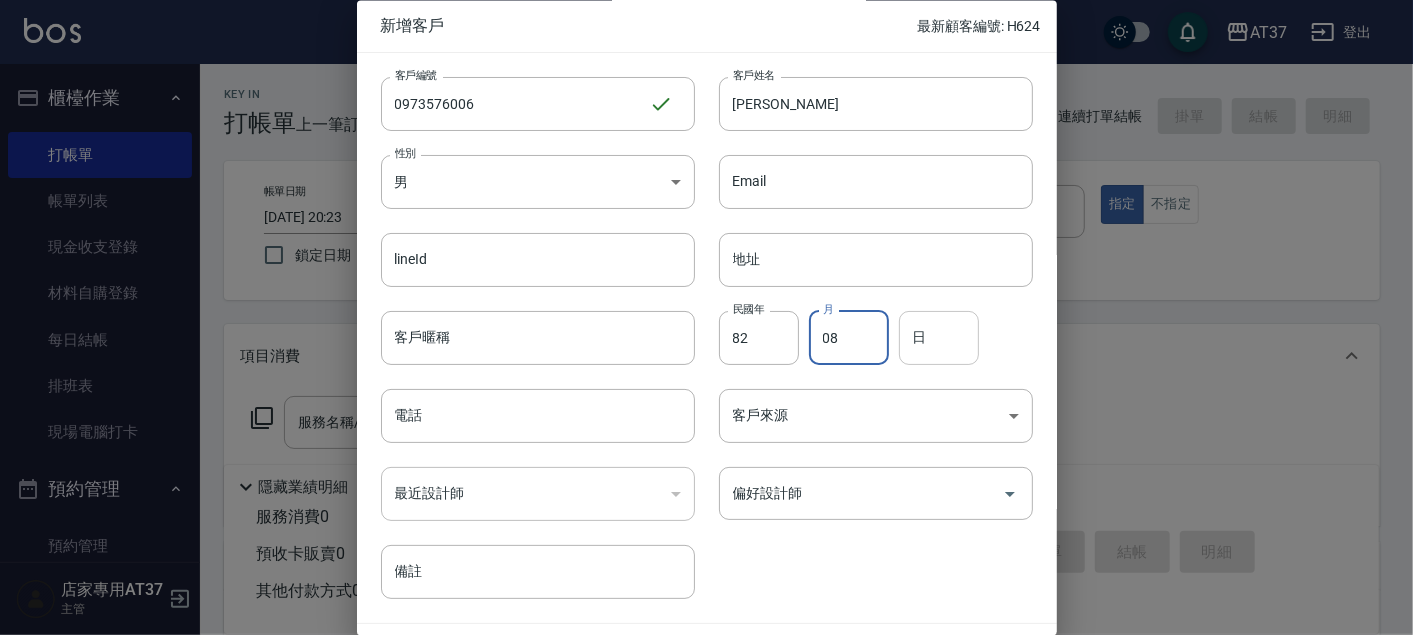 type on "08" 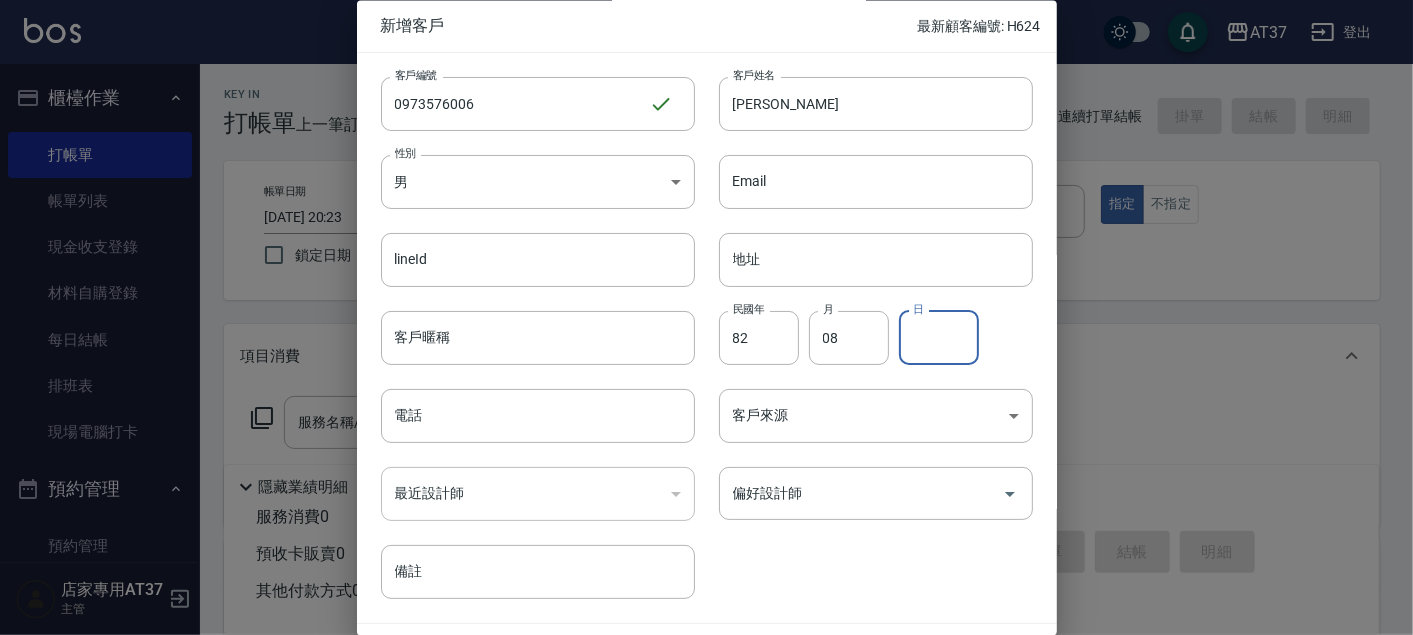click on "日" at bounding box center (939, 338) 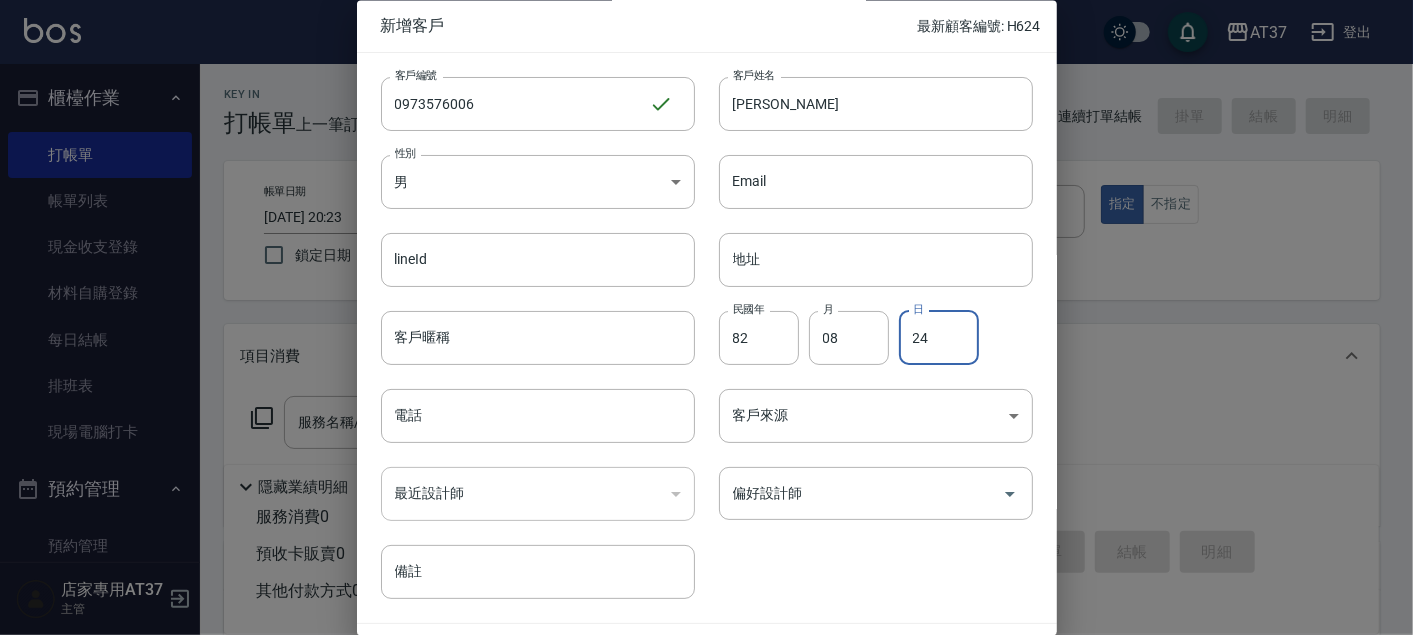 type on "24" 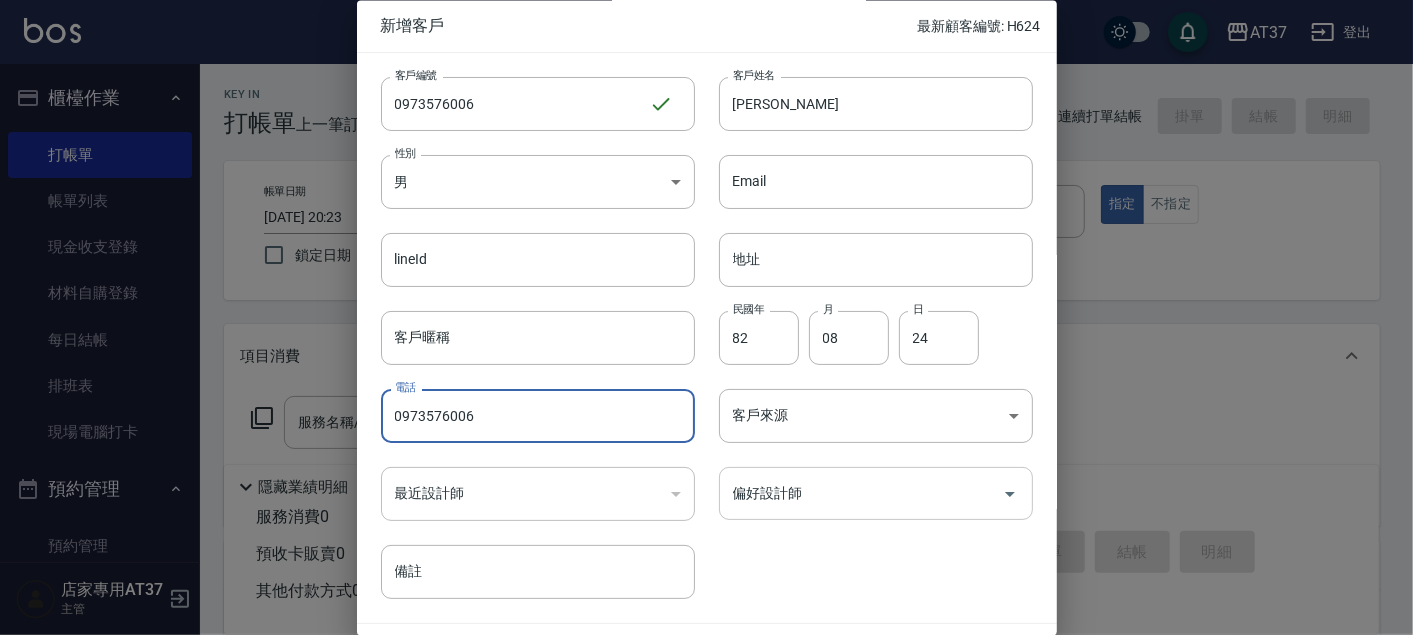 type on "0973576006" 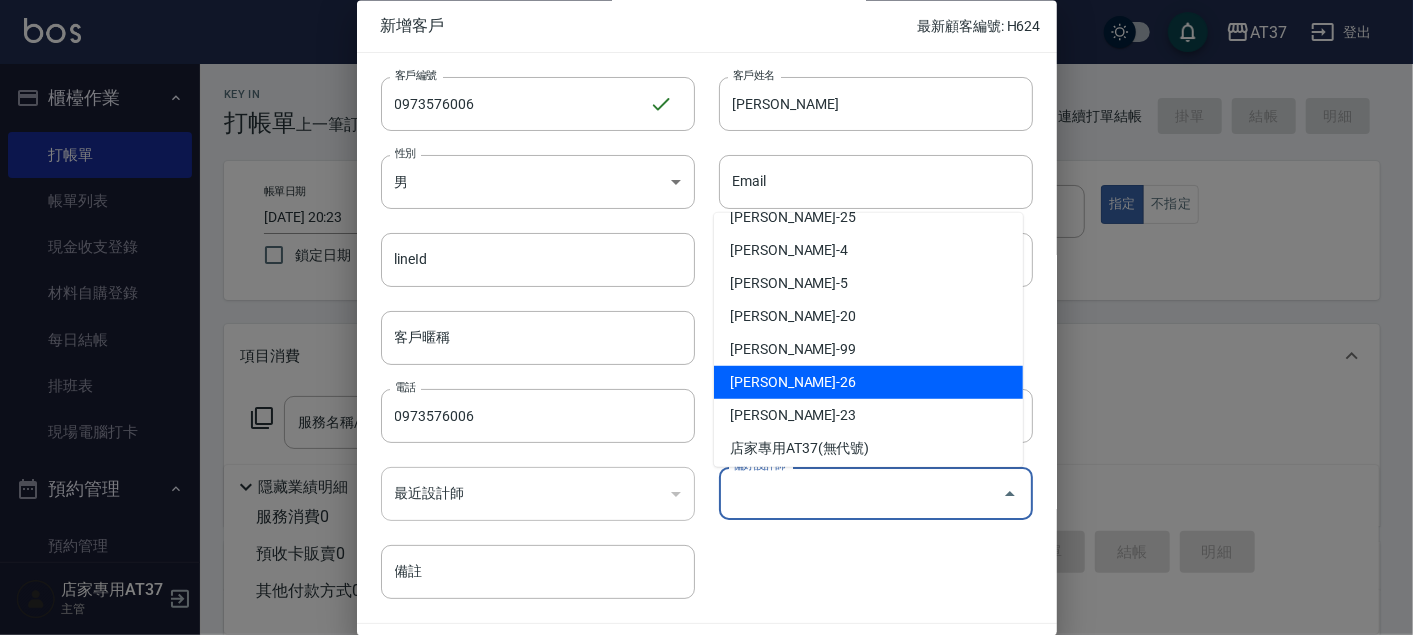 scroll, scrollTop: 222, scrollLeft: 0, axis: vertical 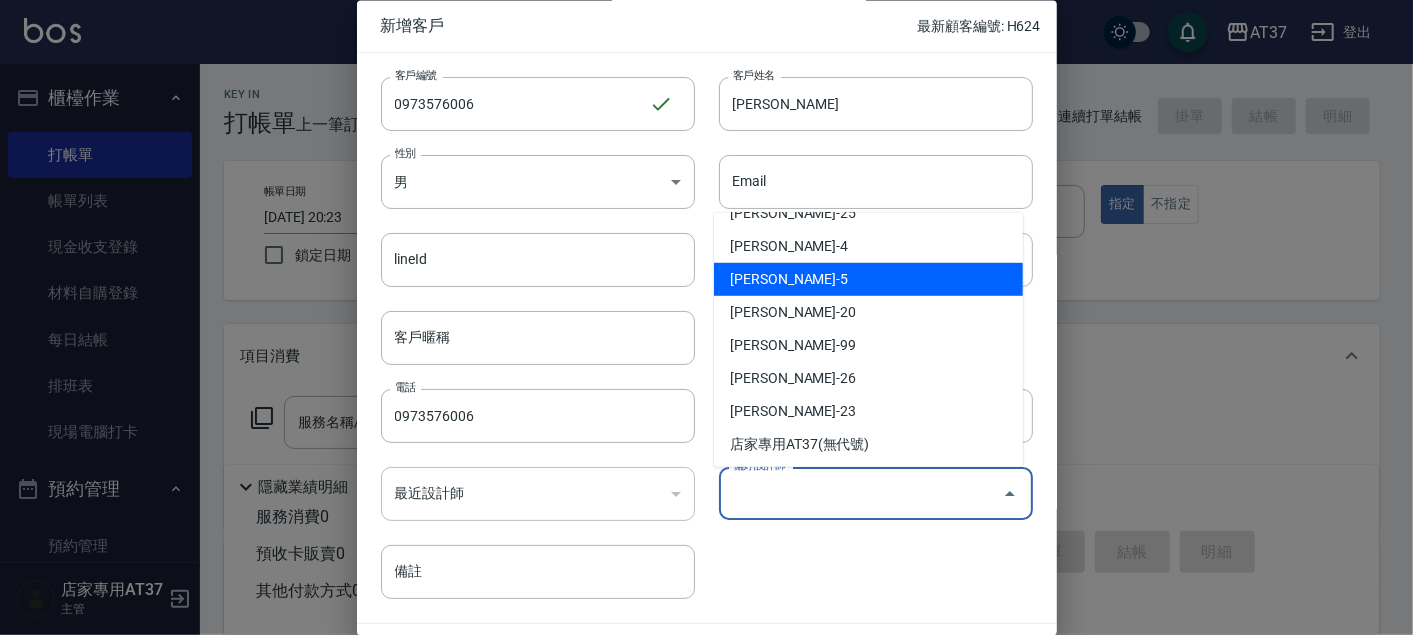 click on "[PERSON_NAME]-5" at bounding box center (868, 279) 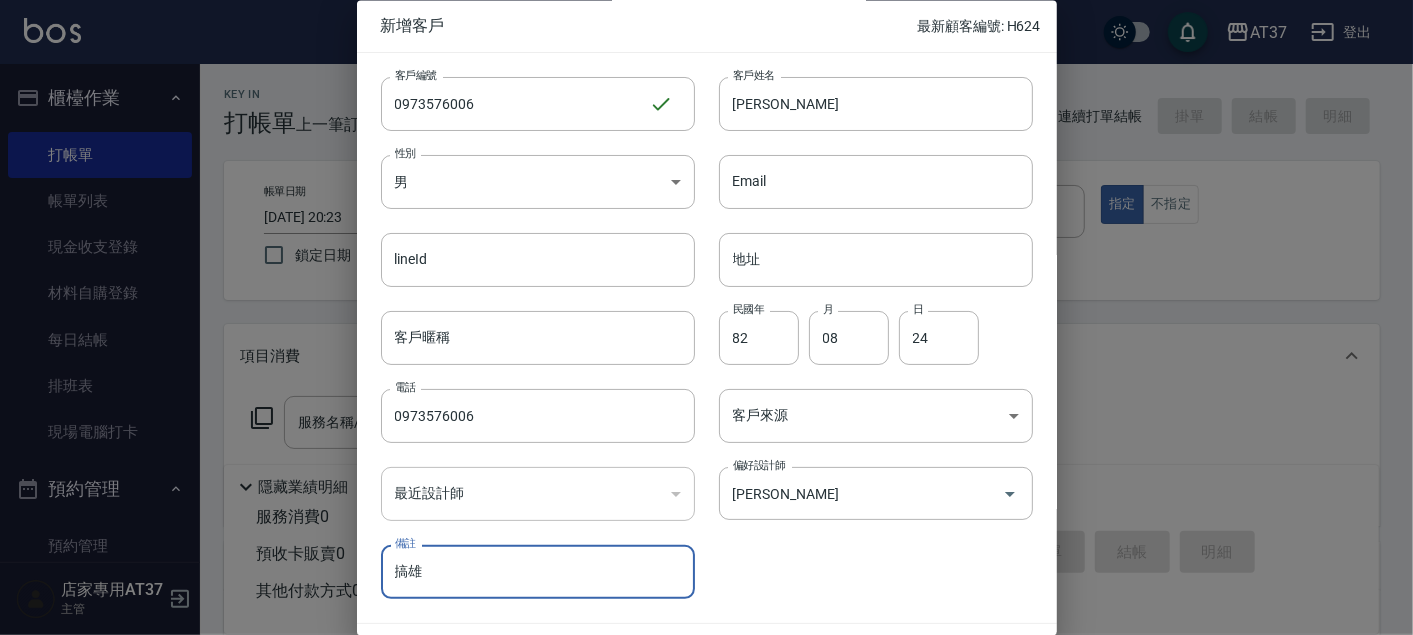 type on "搞" 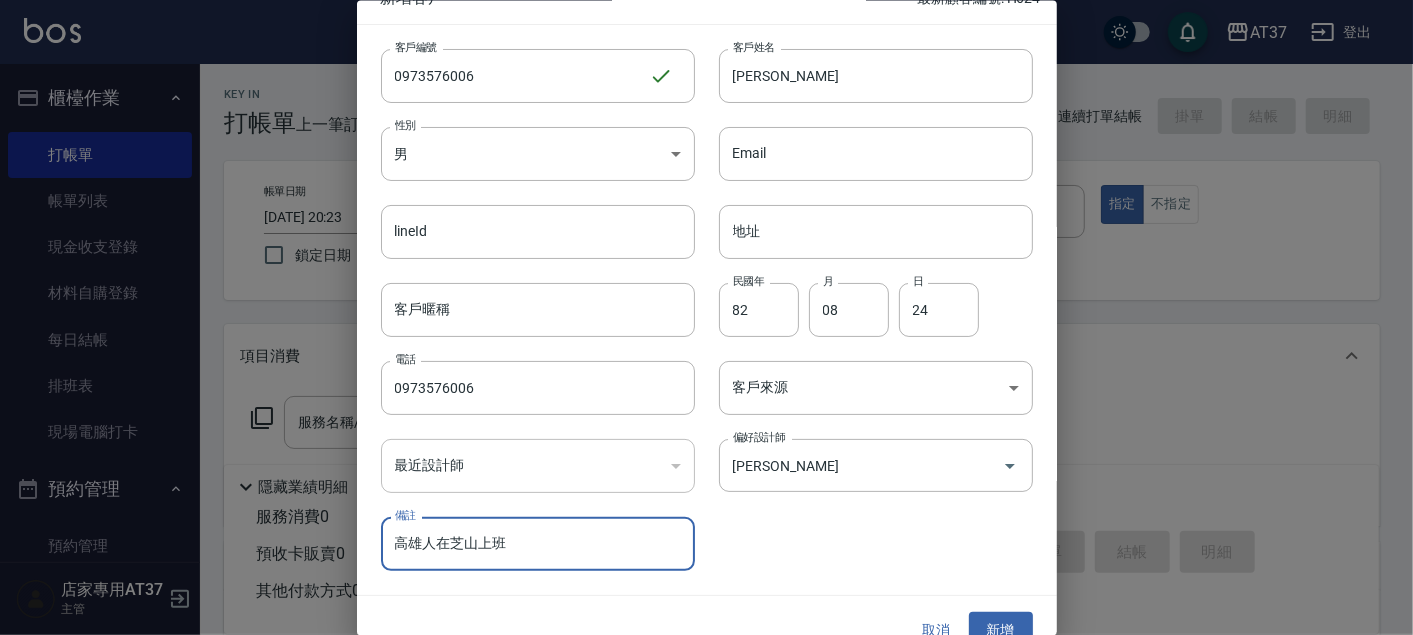 scroll, scrollTop: 57, scrollLeft: 0, axis: vertical 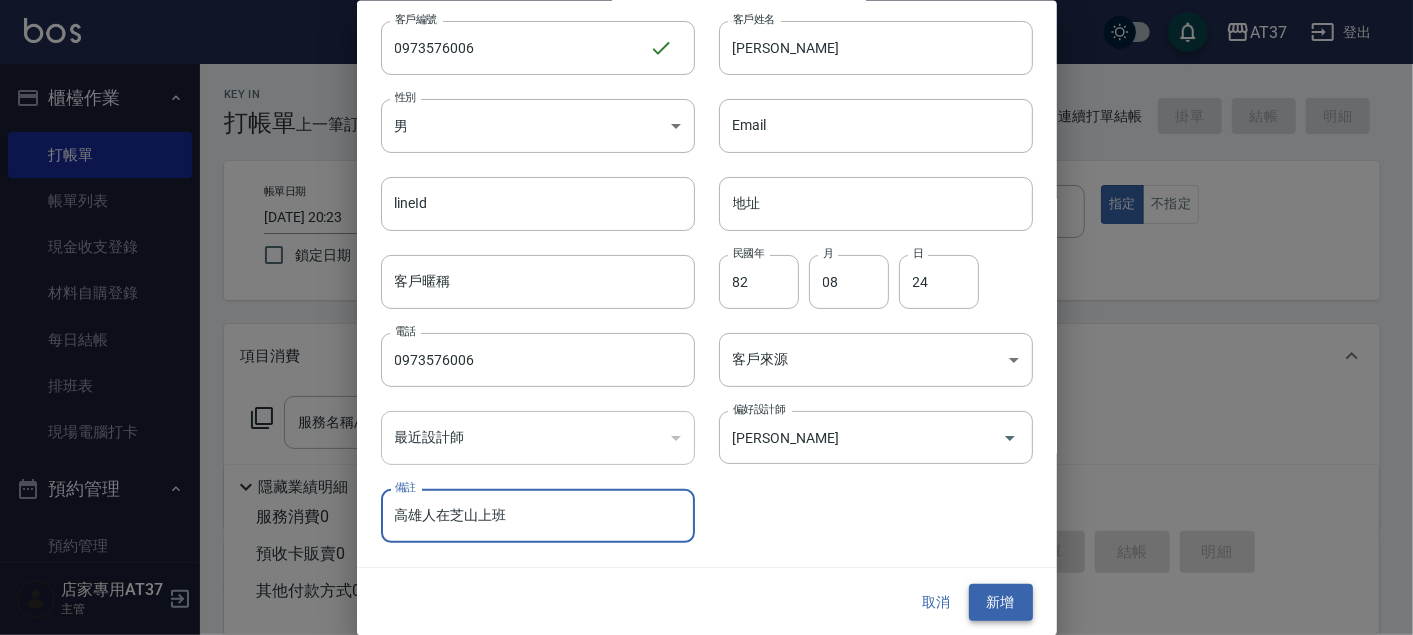 type on "高雄人在芝山上班" 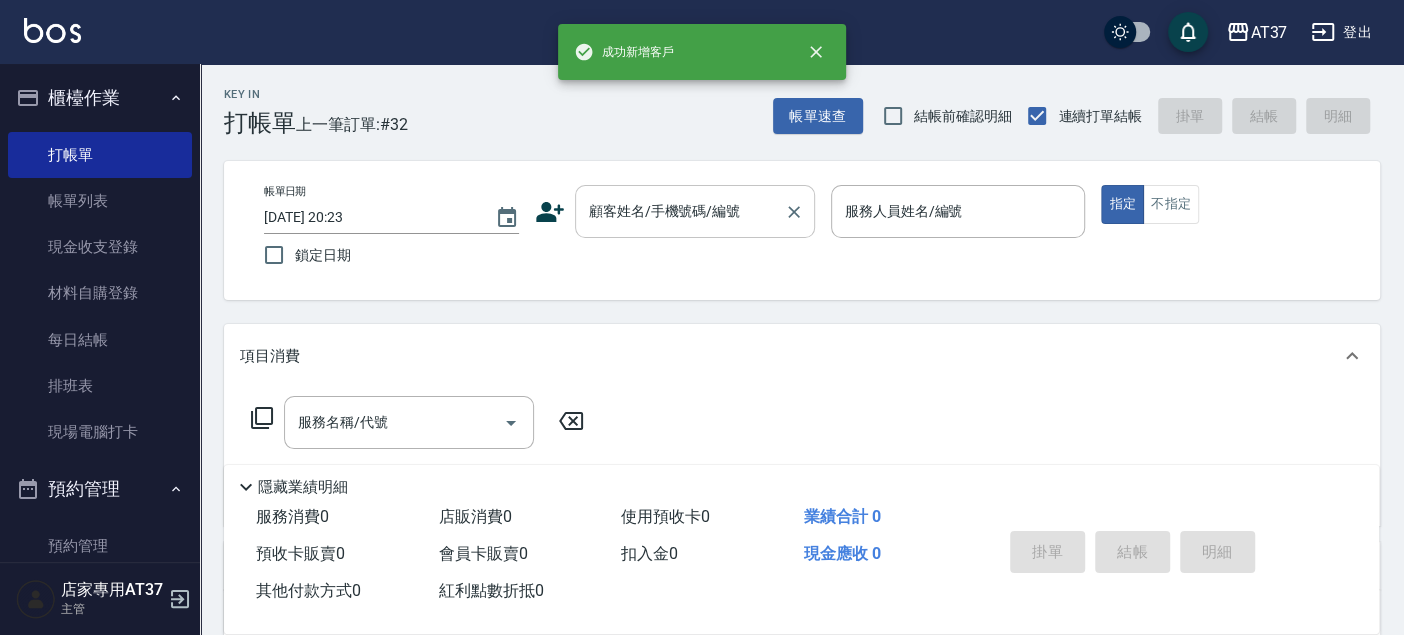 click on "顧客姓名/手機號碼/編號" at bounding box center (680, 211) 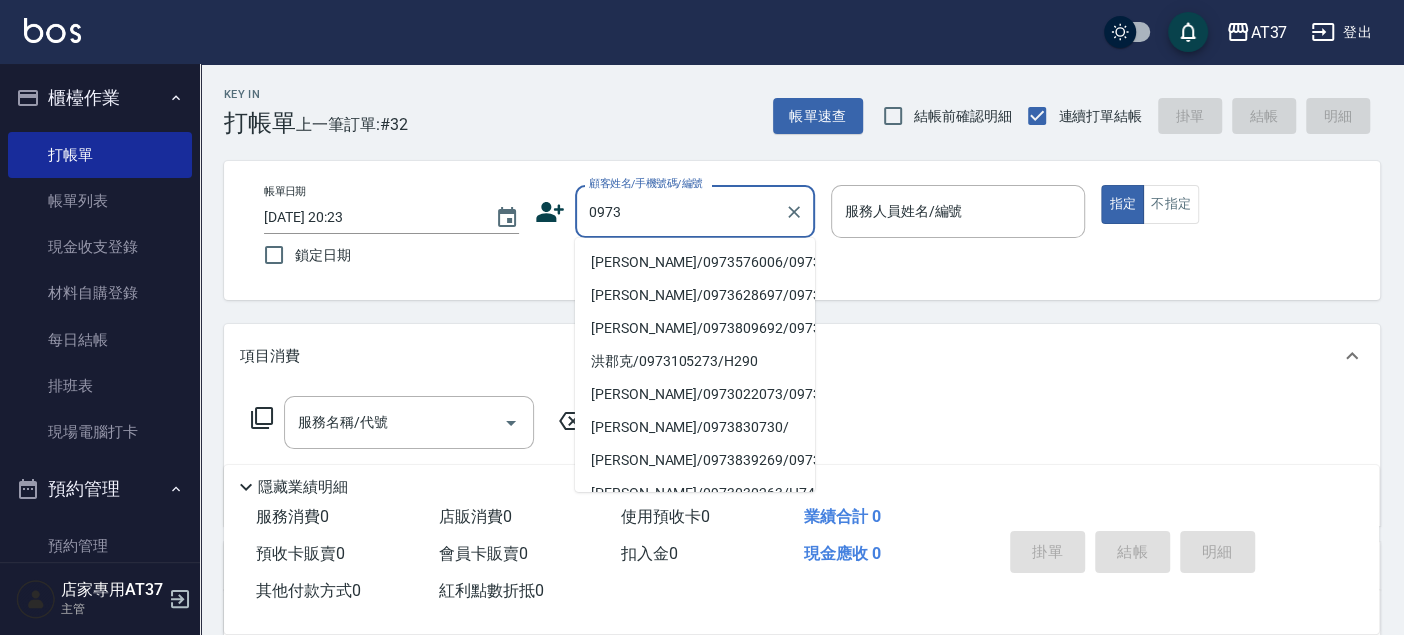 click on "[PERSON_NAME]/0973576006/0973576006" at bounding box center [695, 262] 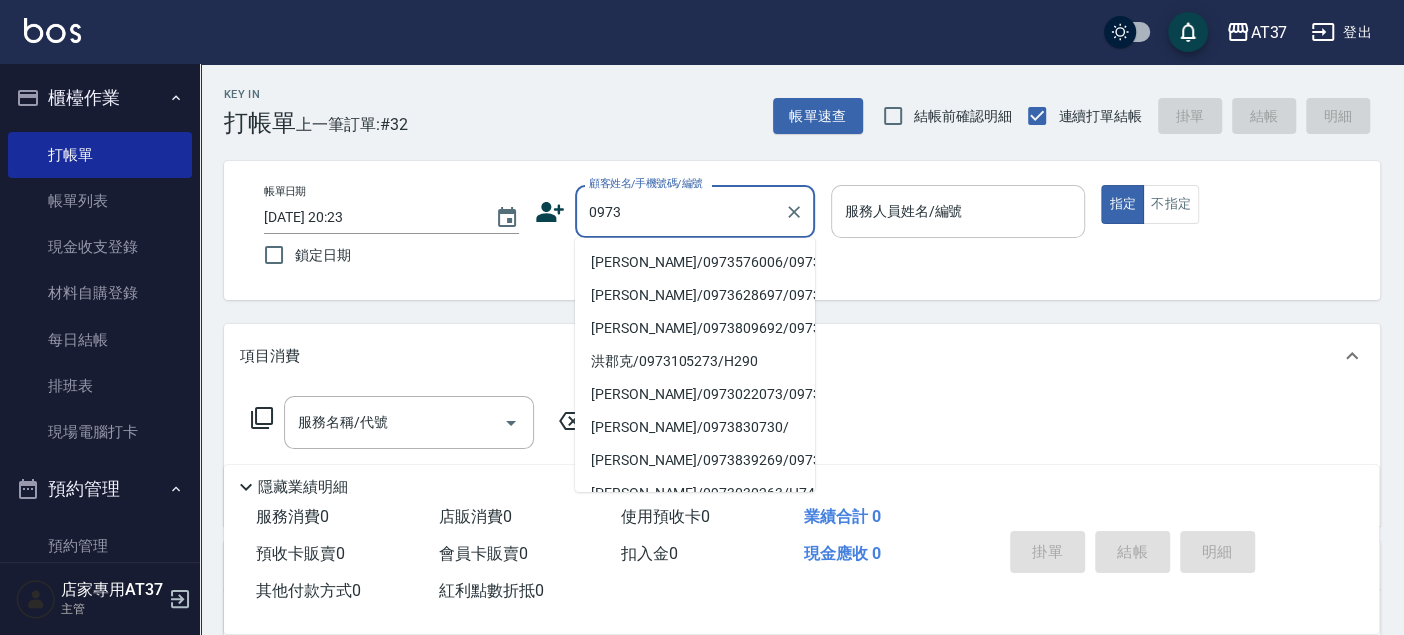 type on "[PERSON_NAME]/0973576006/0973576006" 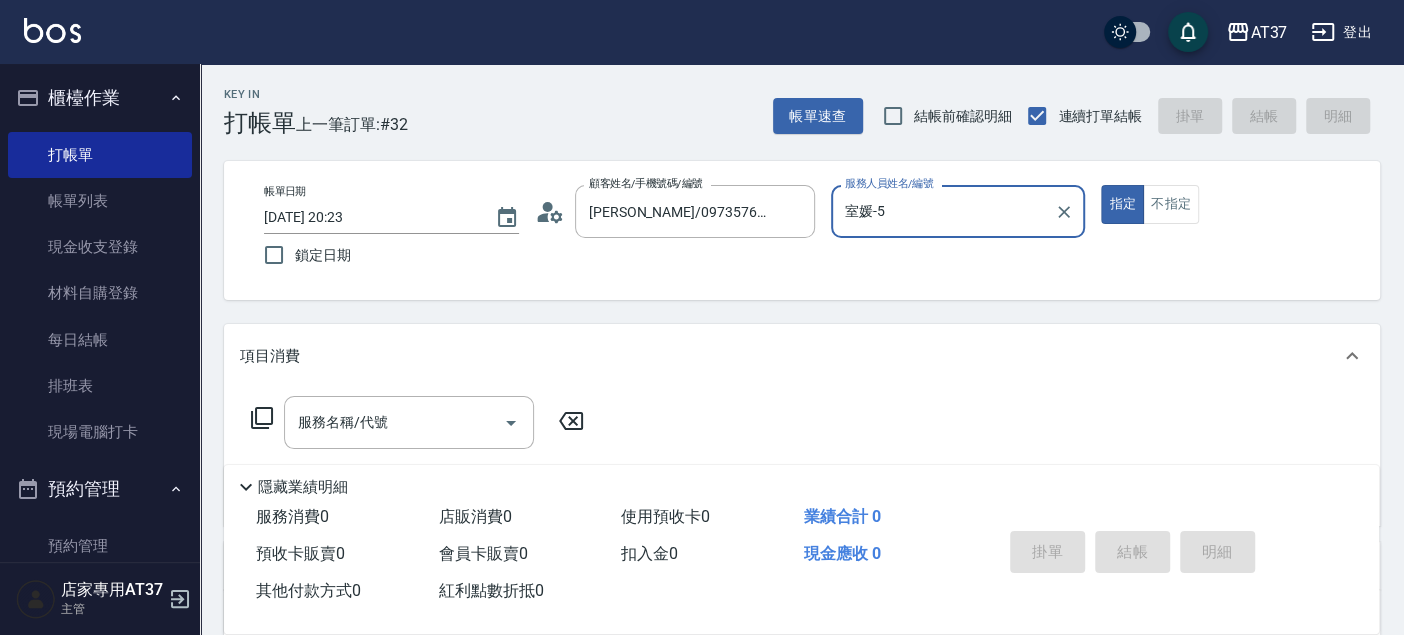 type on "室媛-5" 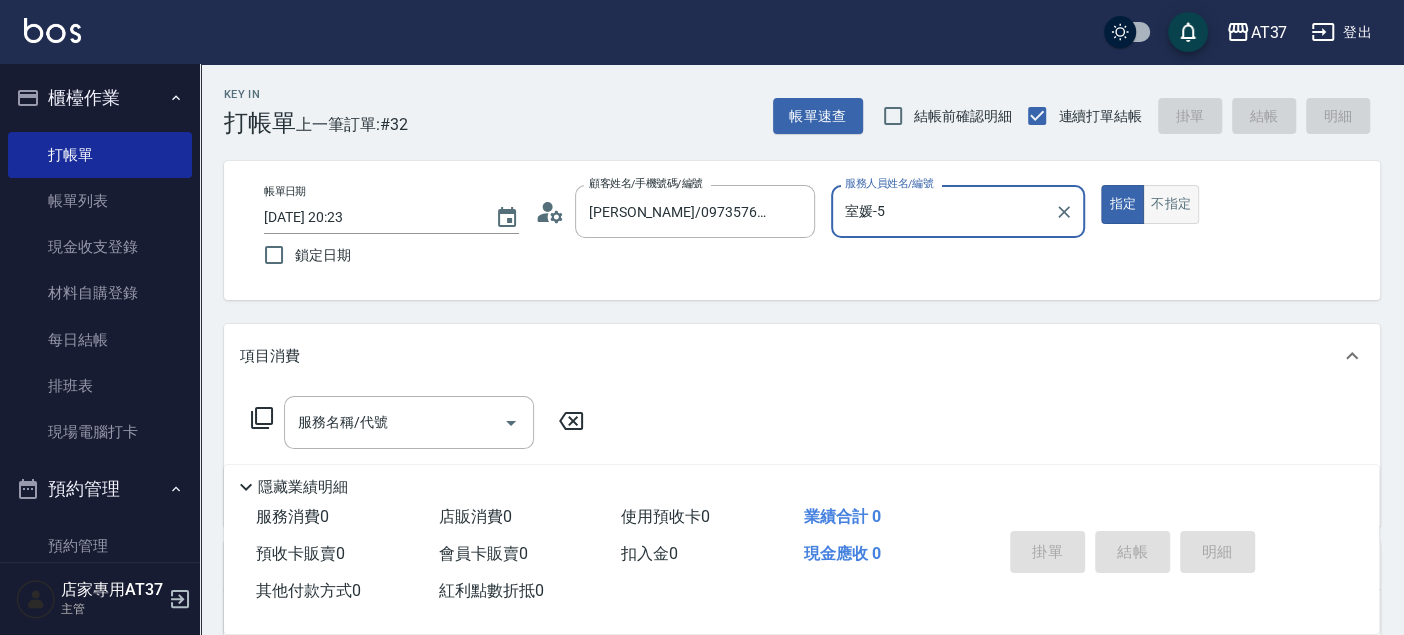 click on "不指定" at bounding box center [1171, 204] 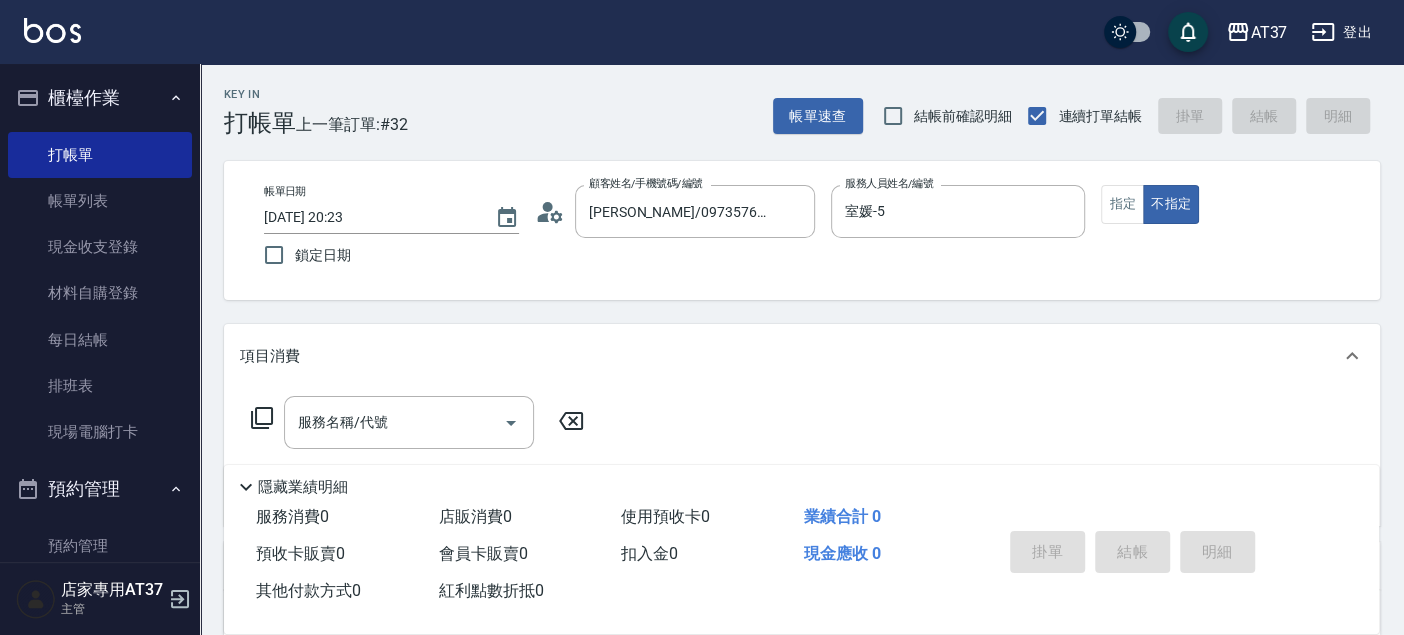 click 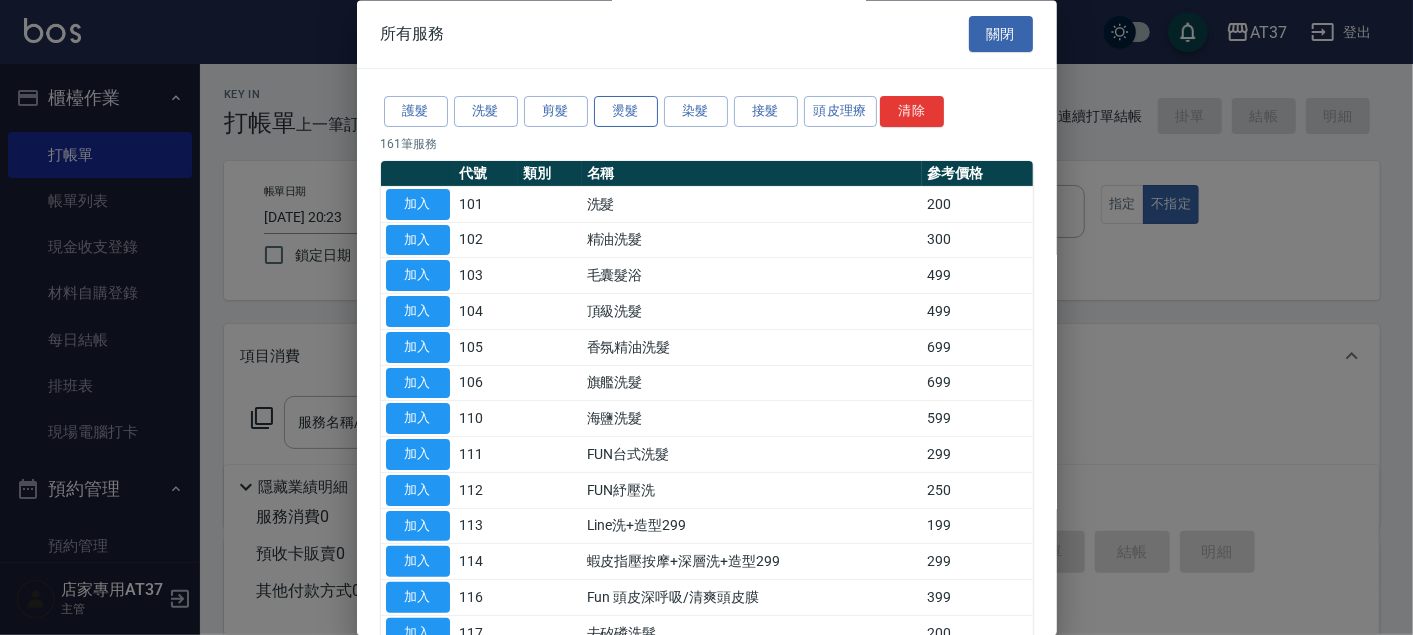 click on "燙髮" at bounding box center [626, 112] 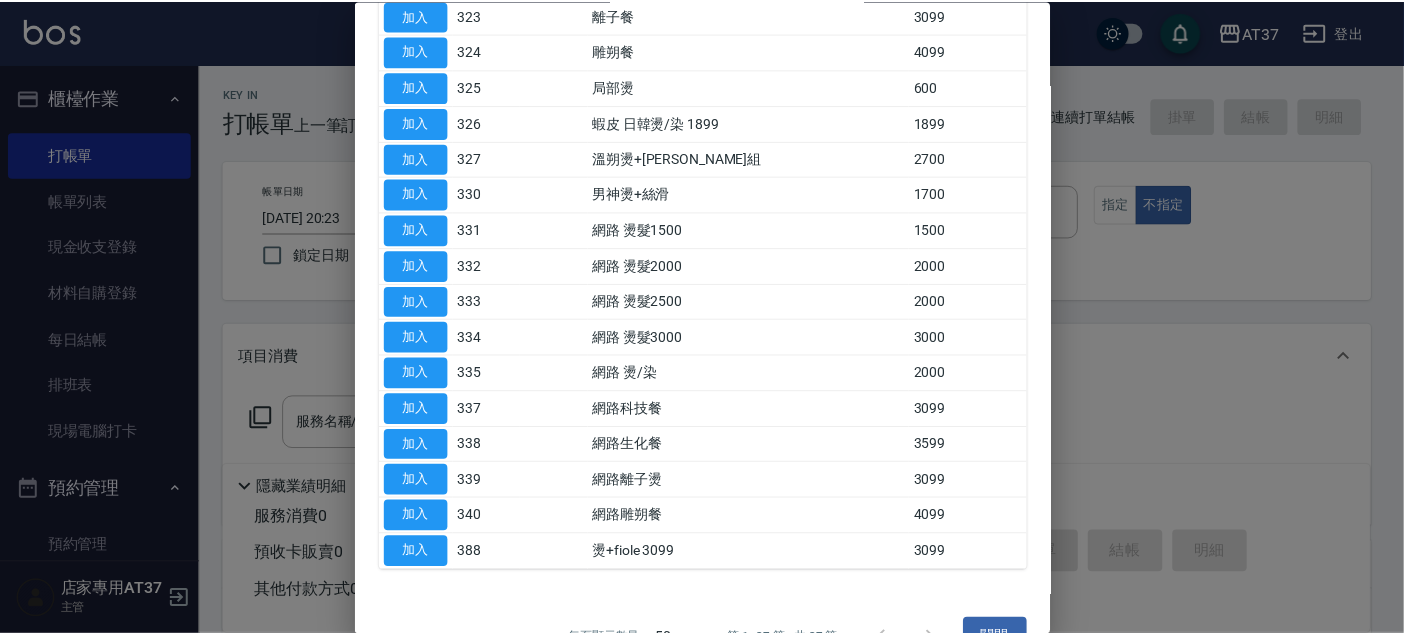 scroll, scrollTop: 972, scrollLeft: 0, axis: vertical 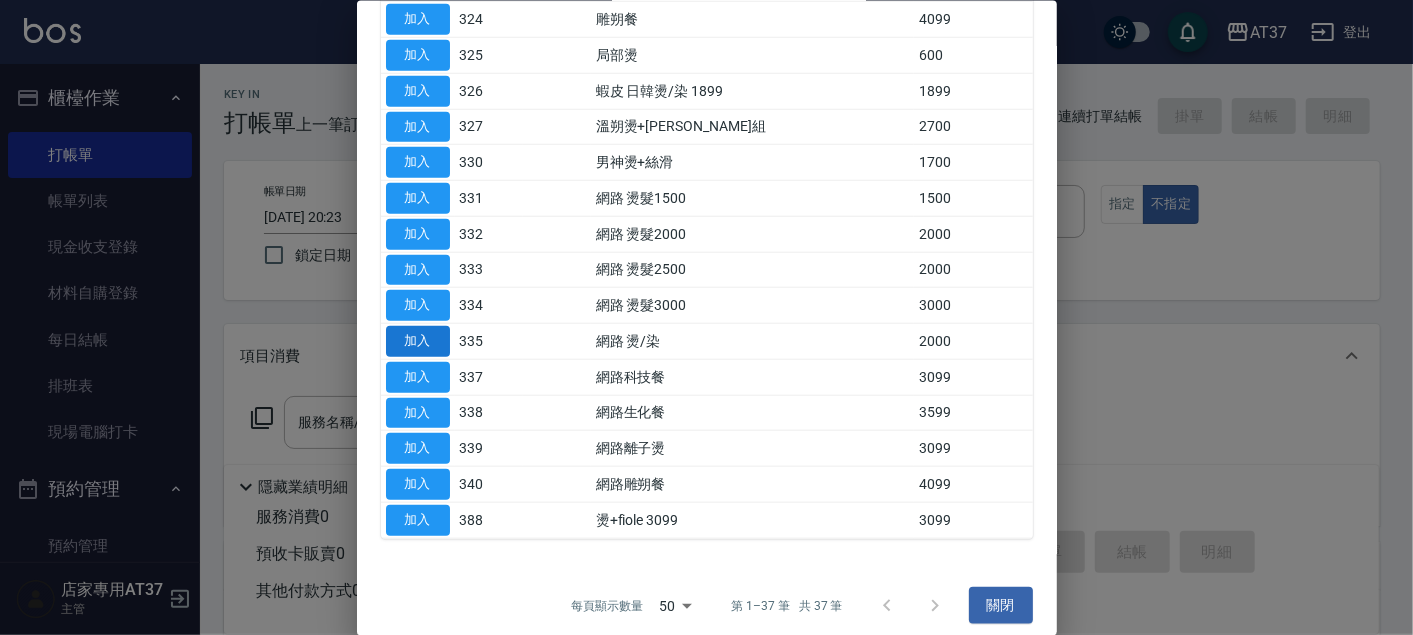 click on "加入" at bounding box center [418, 341] 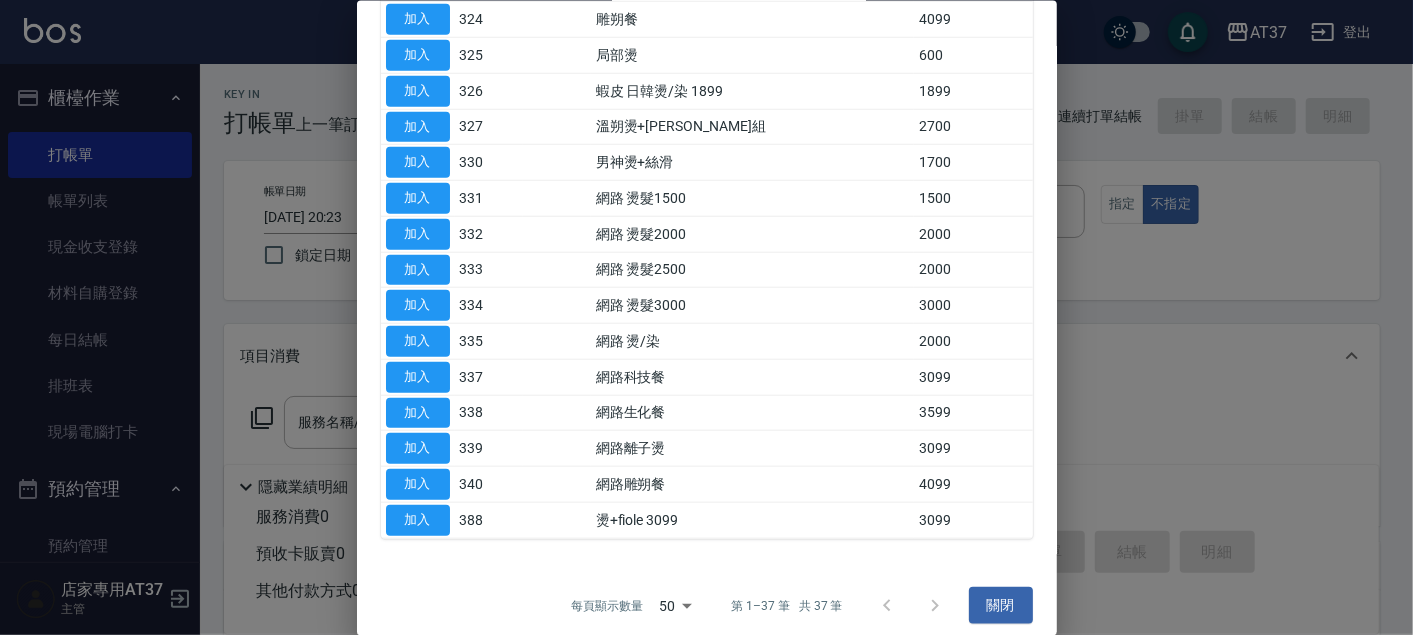 type on "網路 燙/染(335)" 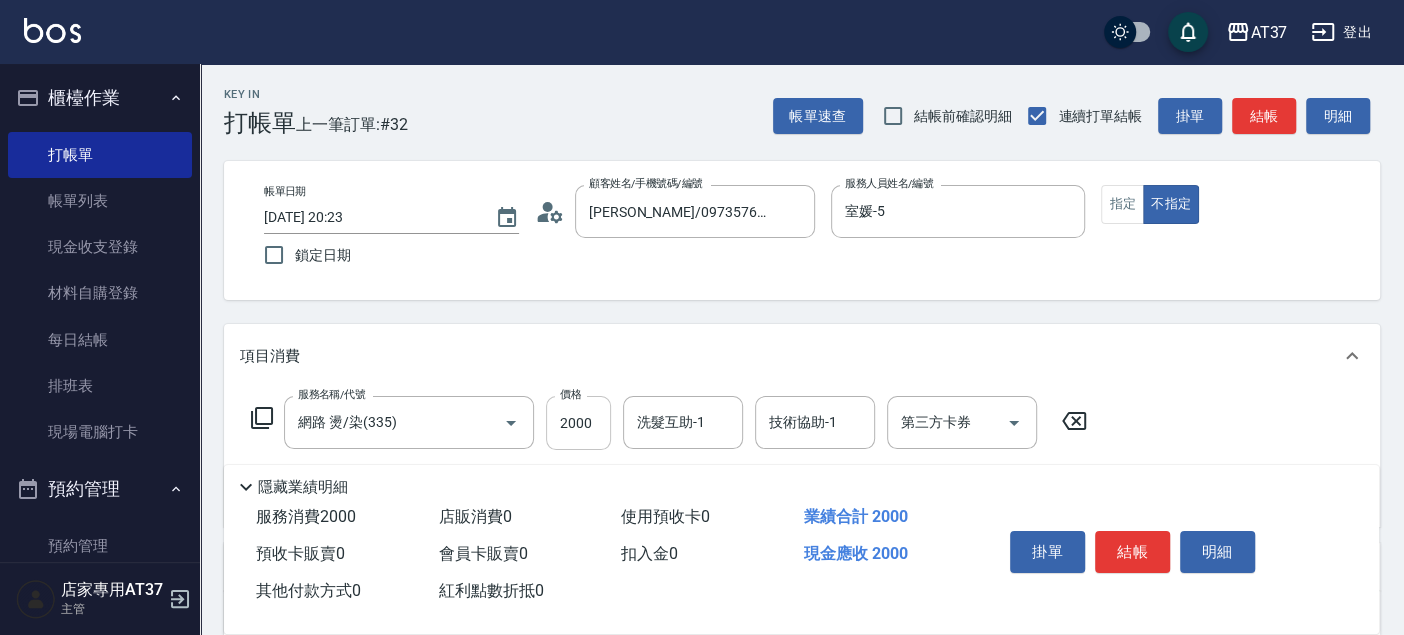click on "2000" at bounding box center [578, 423] 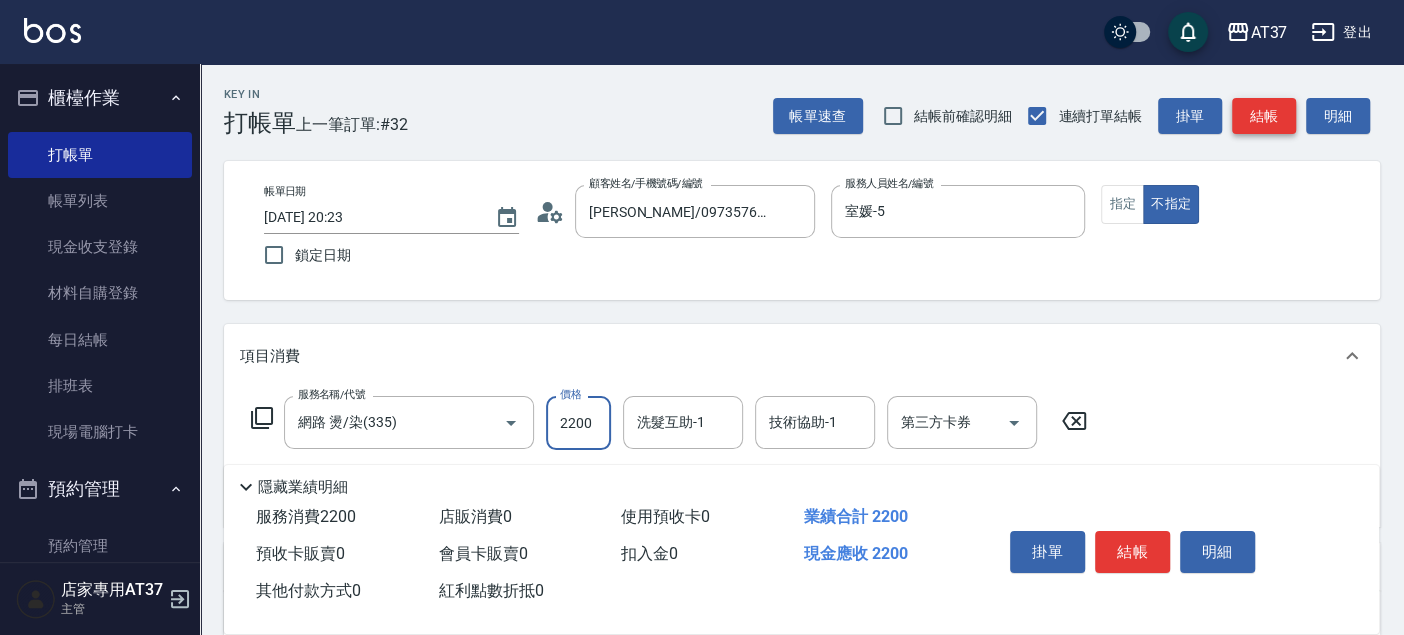 type on "2200" 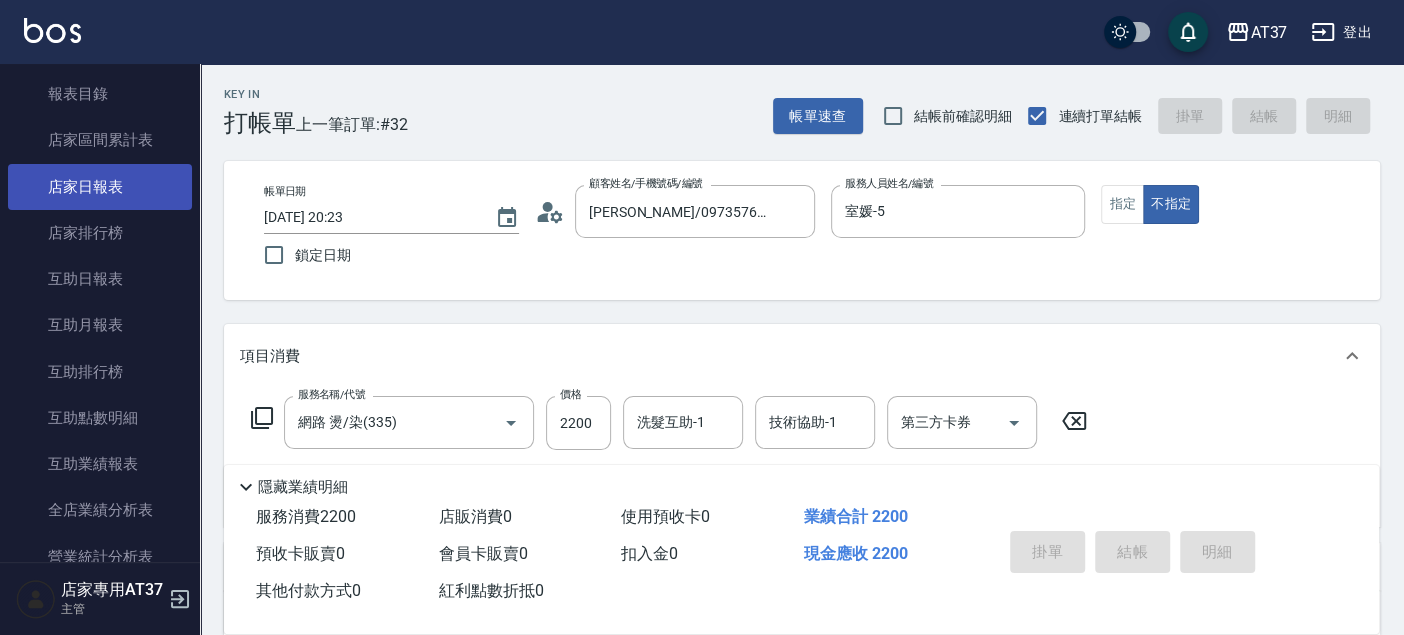 scroll, scrollTop: 666, scrollLeft: 0, axis: vertical 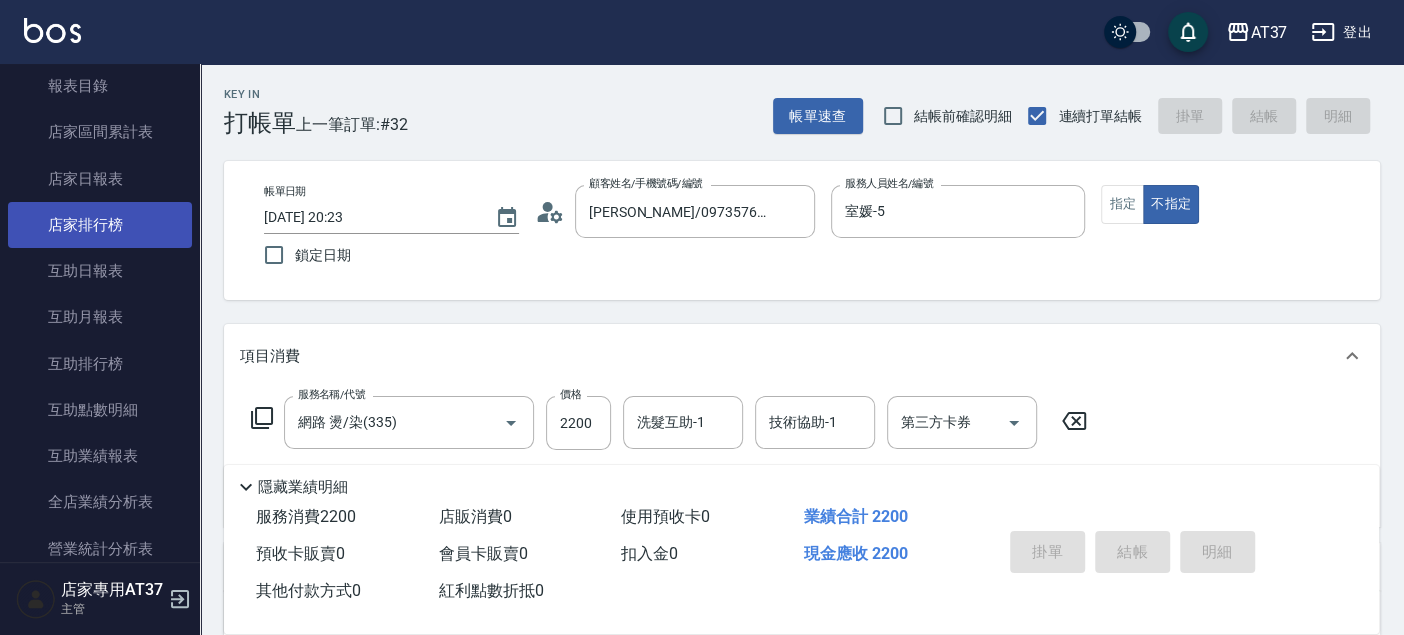type on "[DATE] 20:56" 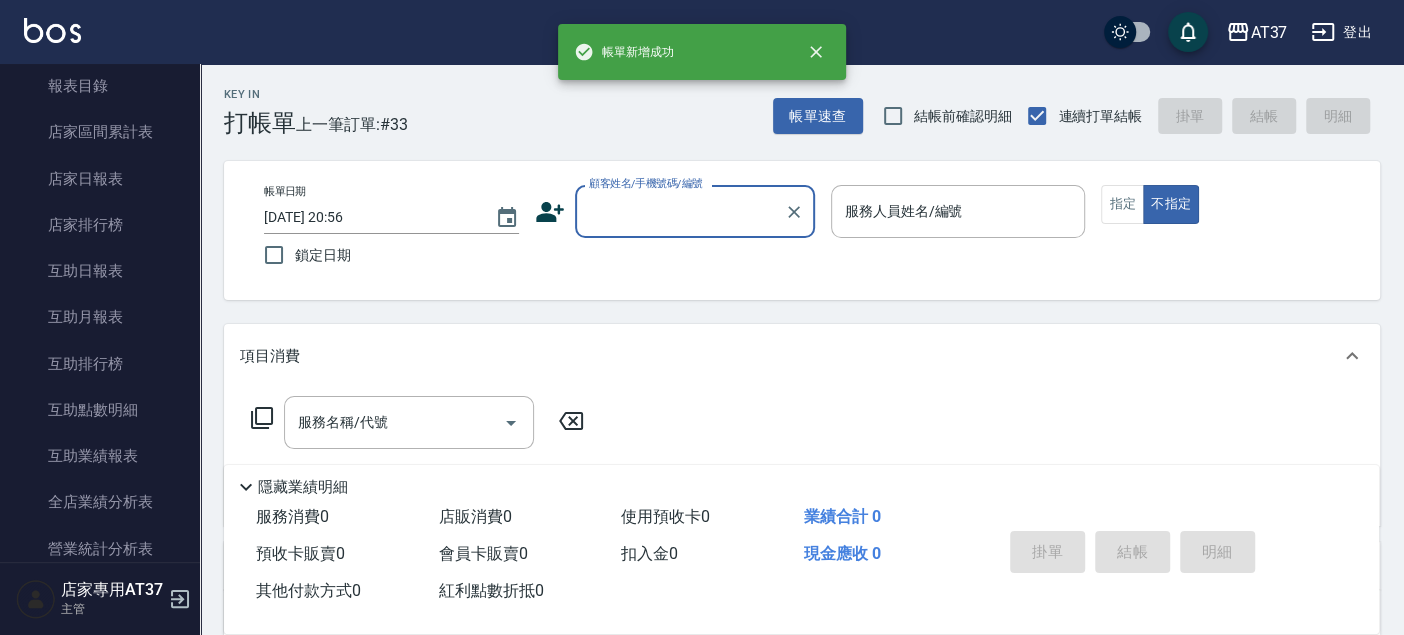 scroll, scrollTop: 1111, scrollLeft: 0, axis: vertical 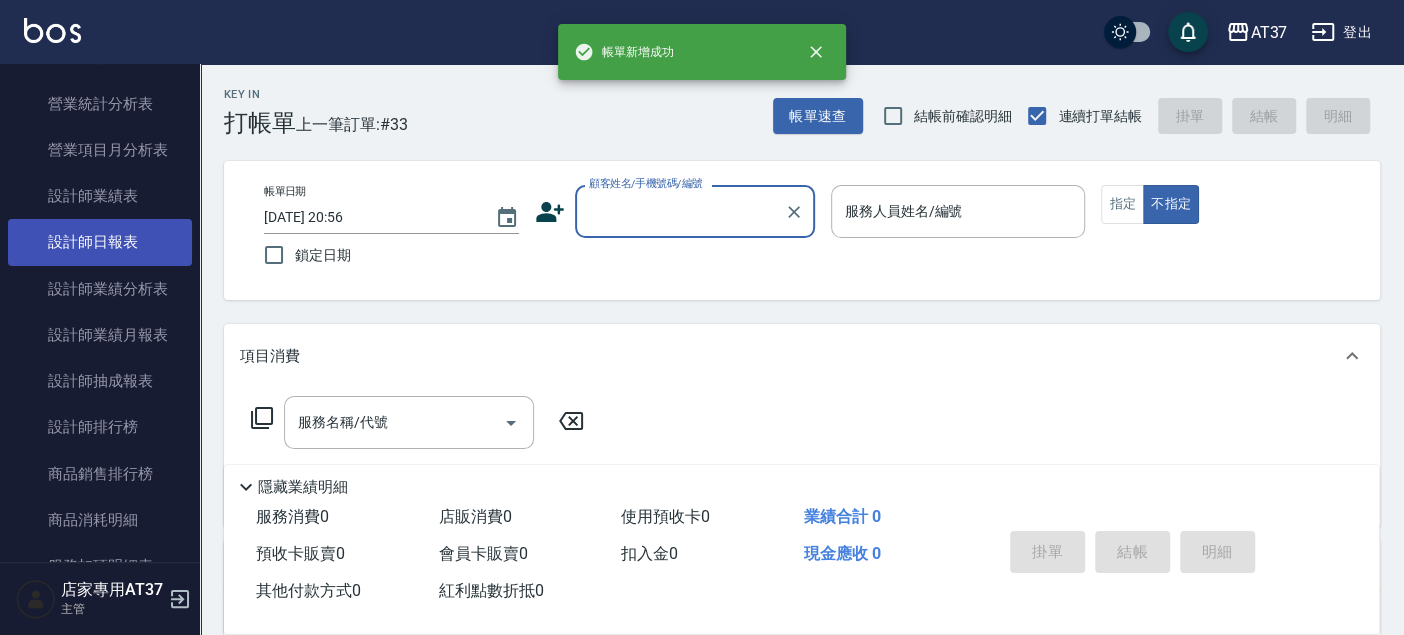 click on "設計師日報表" at bounding box center (100, 242) 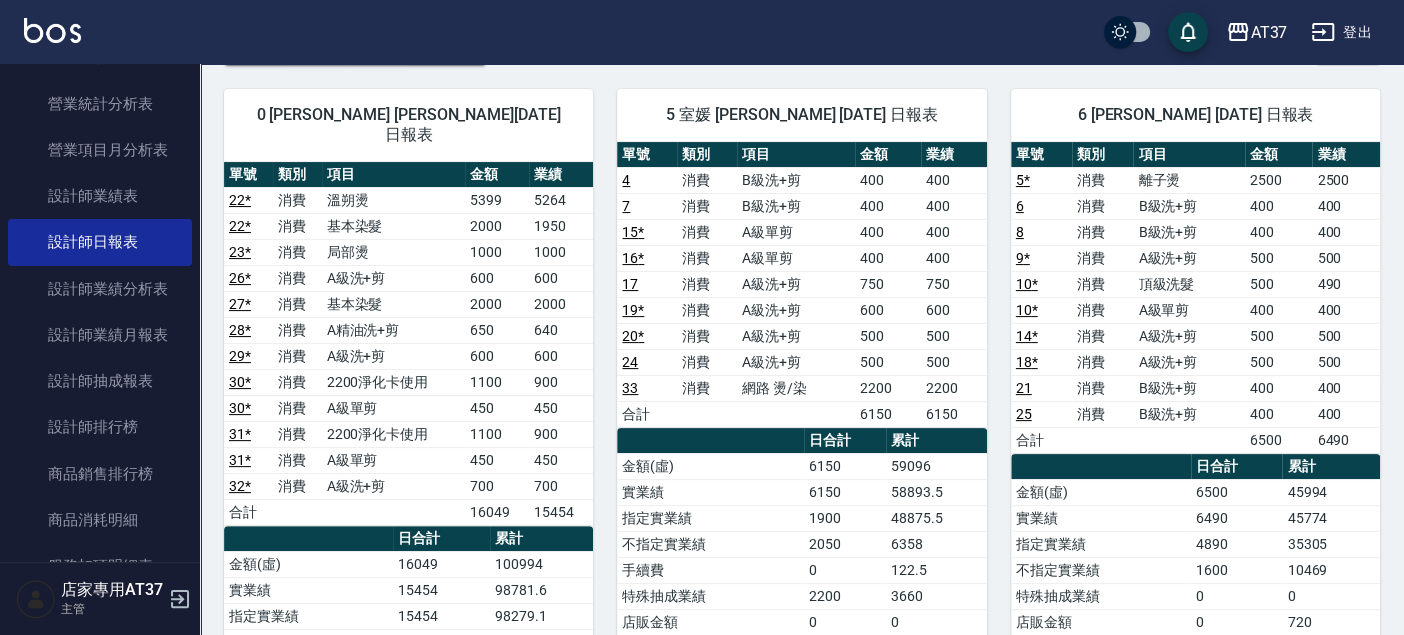 scroll, scrollTop: 0, scrollLeft: 0, axis: both 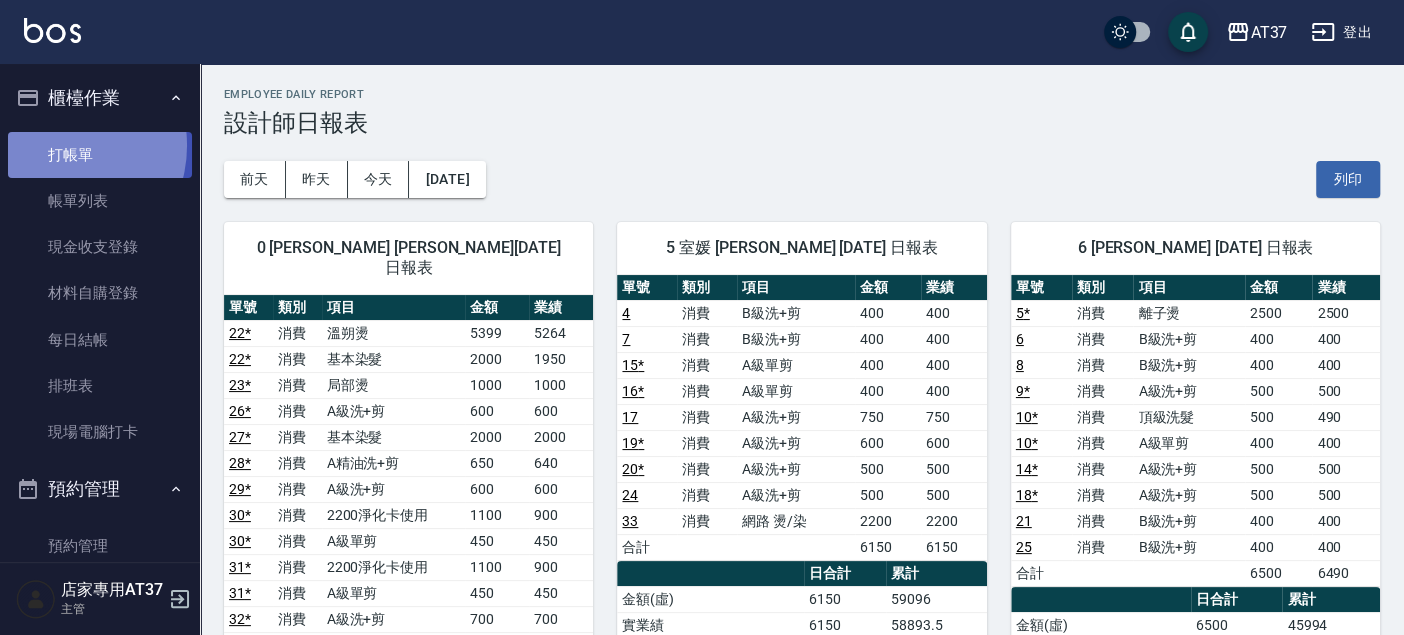 click on "打帳單" at bounding box center (100, 155) 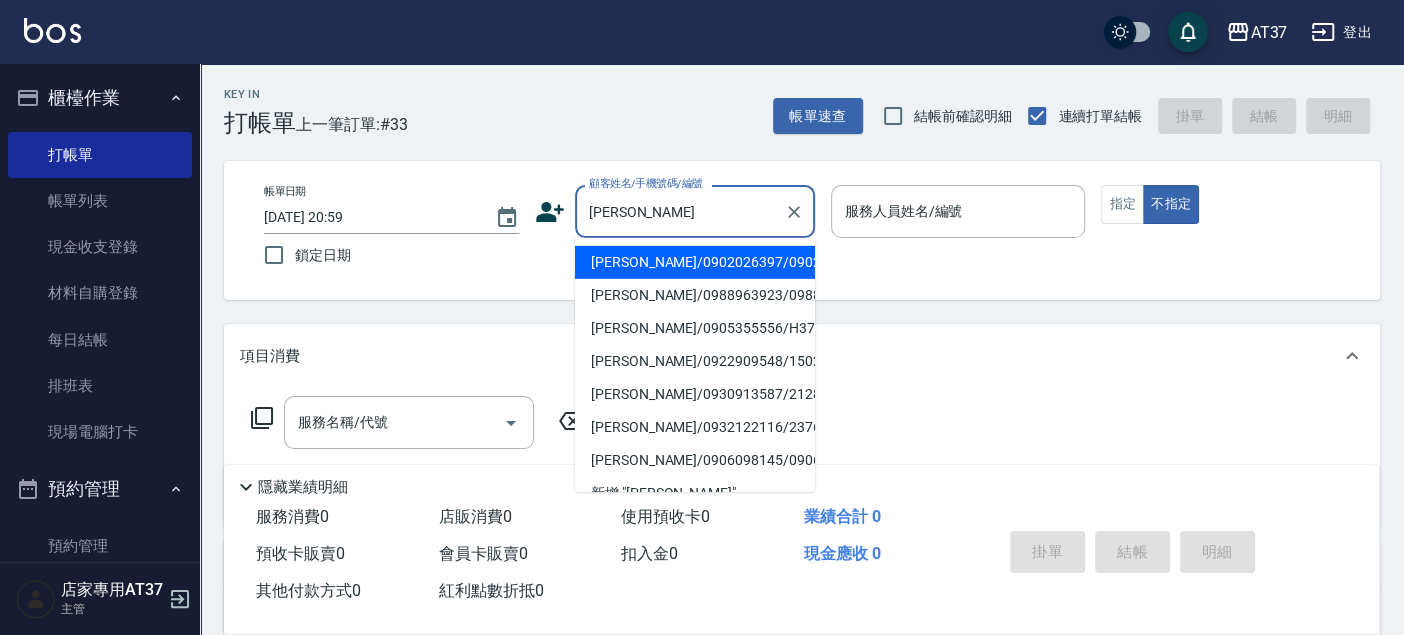 click on "[PERSON_NAME]/0902026397/0902026397" at bounding box center [695, 262] 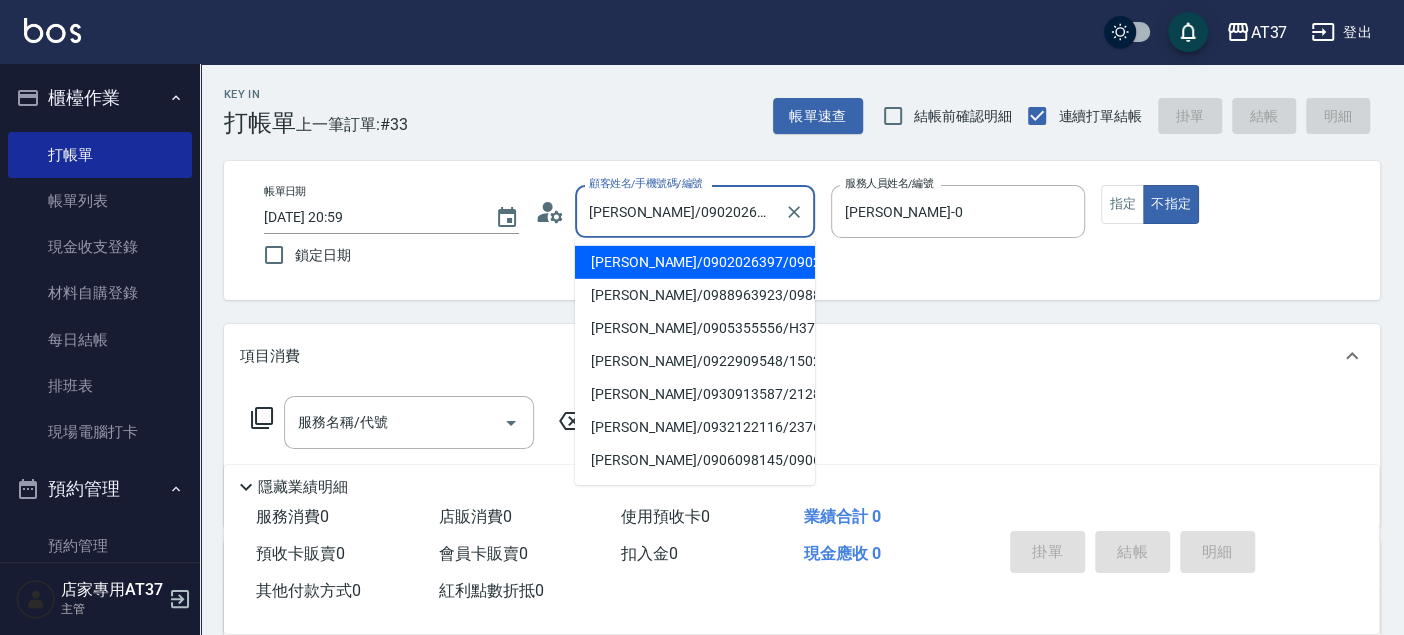 click on "[PERSON_NAME]/0902026397/0902026397" at bounding box center [680, 211] 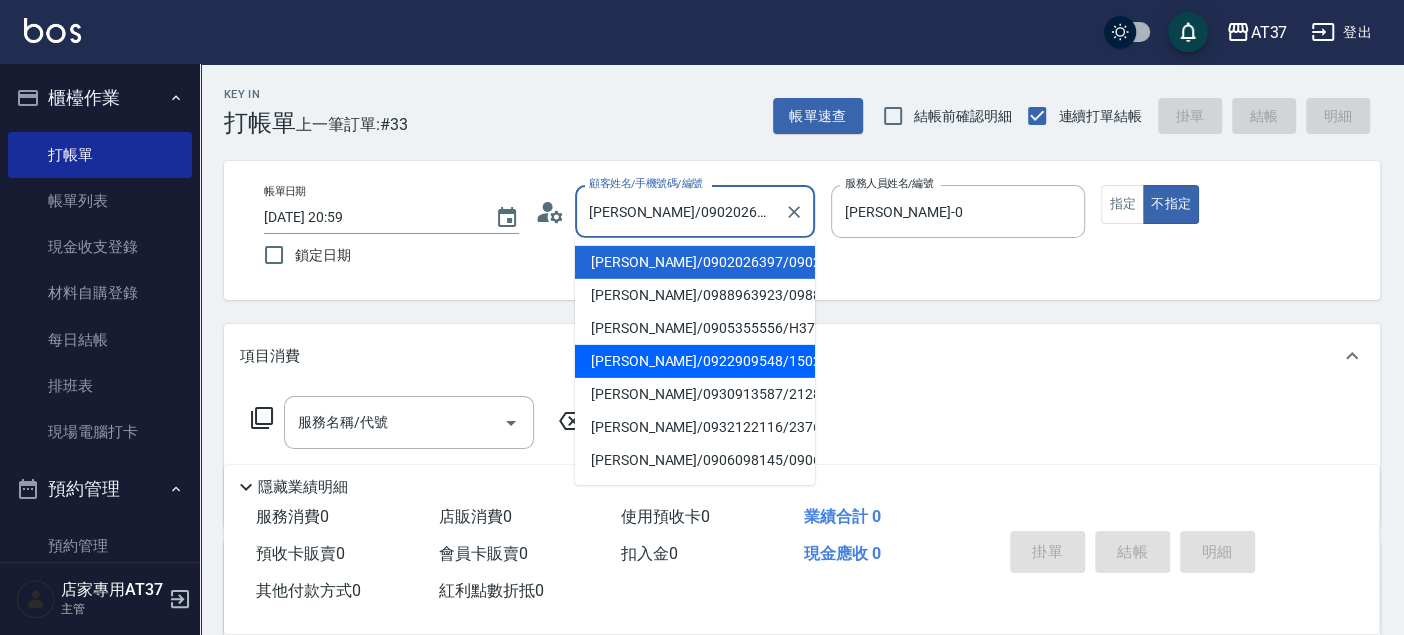 scroll, scrollTop: 55, scrollLeft: 0, axis: vertical 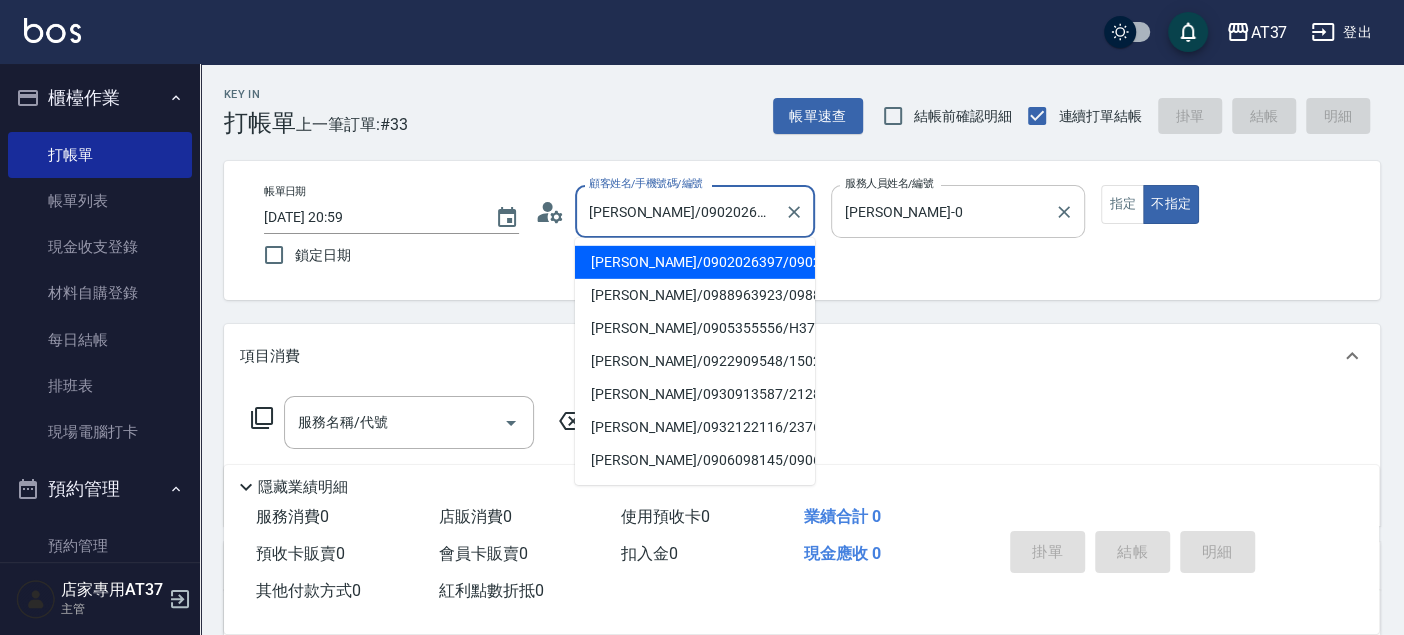 click on "[PERSON_NAME]-0" at bounding box center (943, 211) 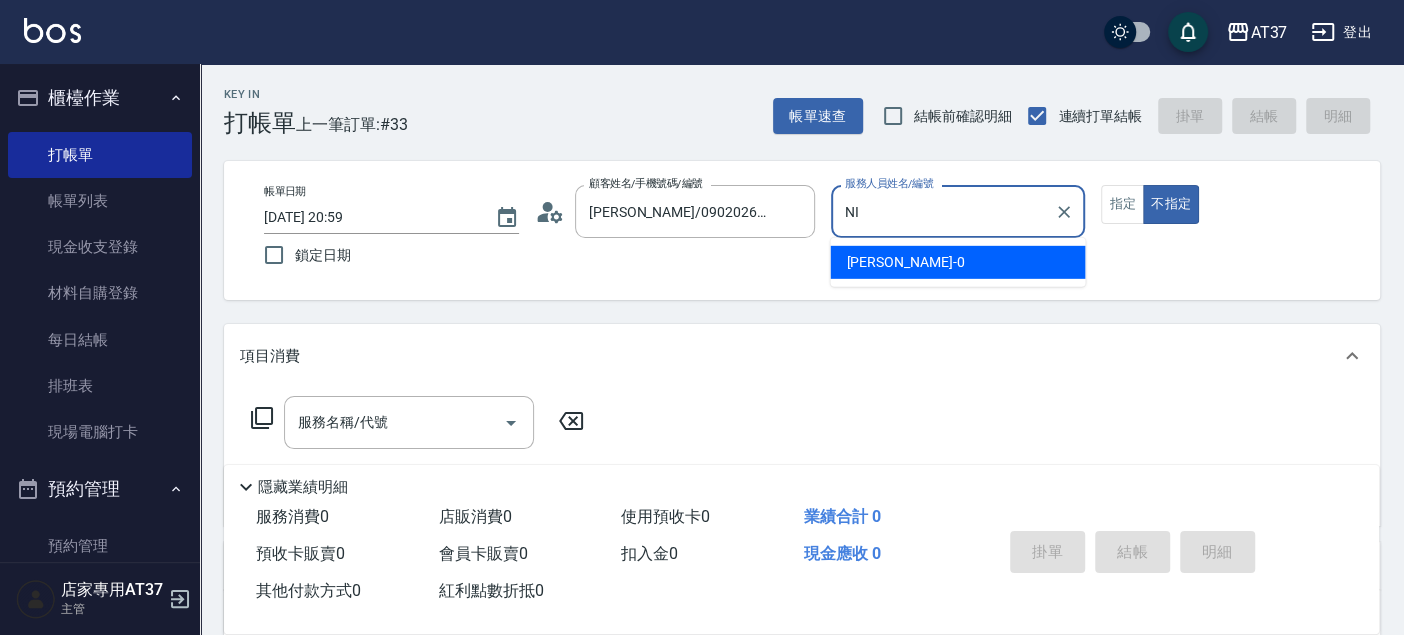type on "N" 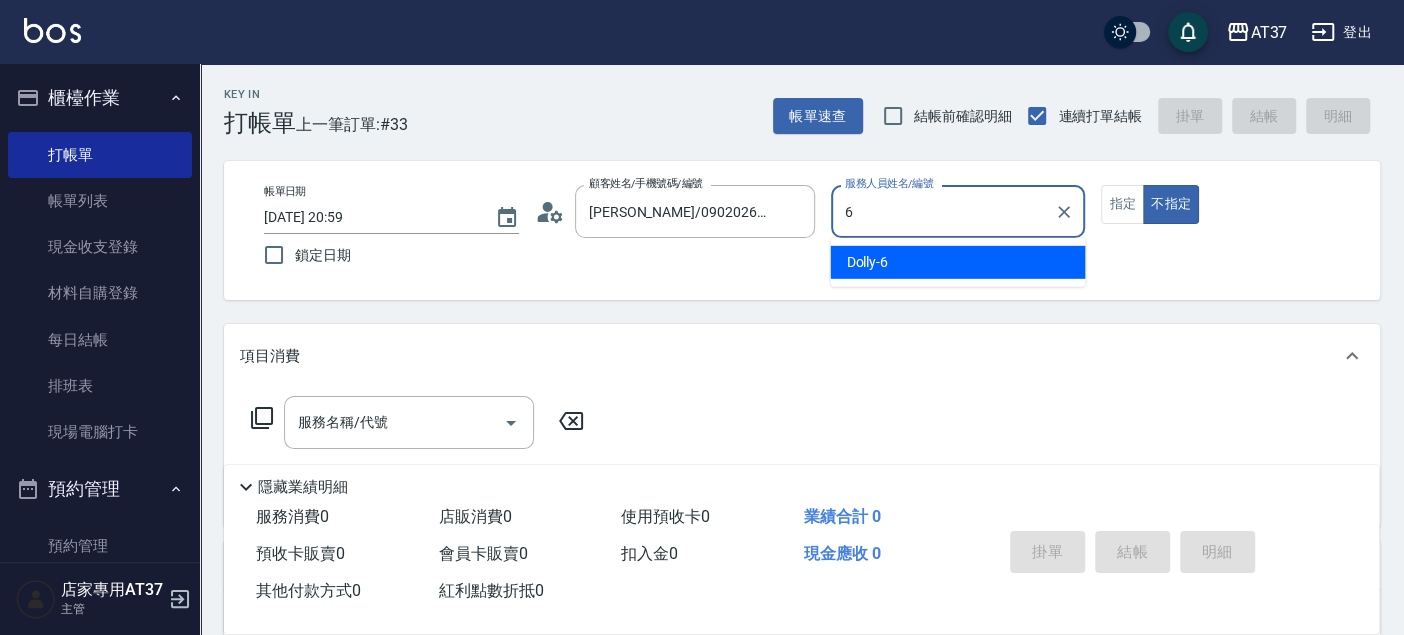 type on "6" 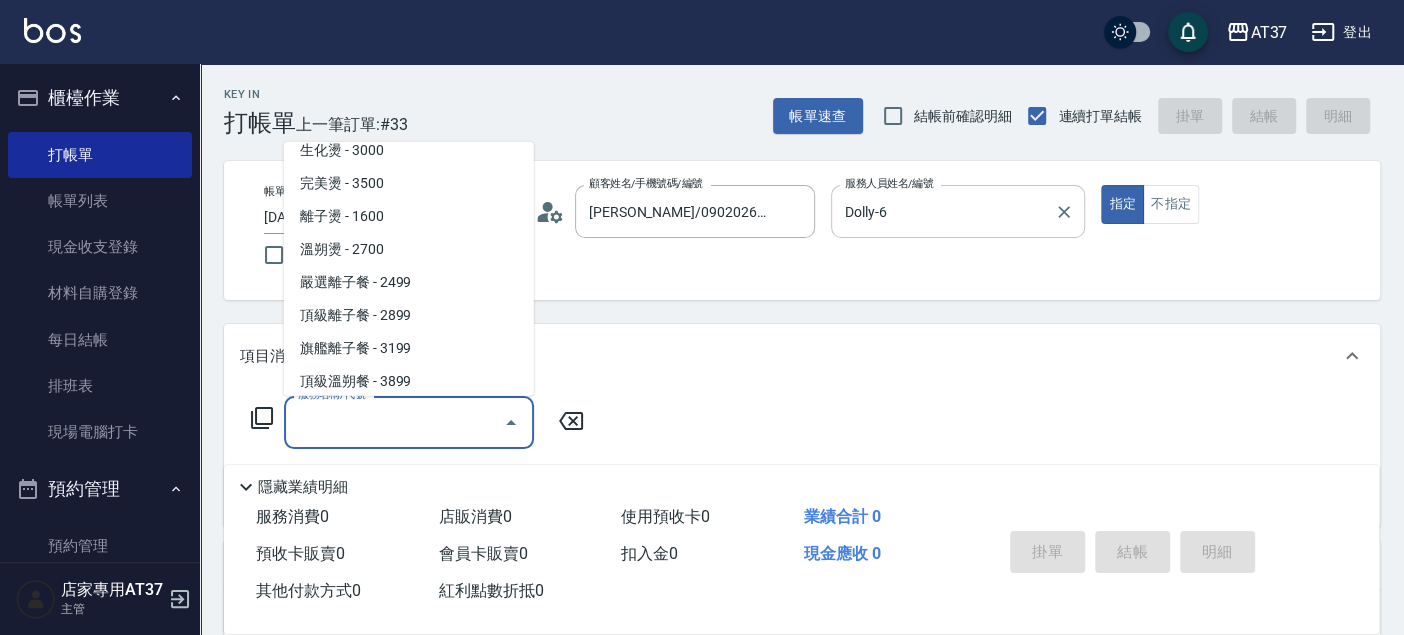 scroll, scrollTop: 1028, scrollLeft: 0, axis: vertical 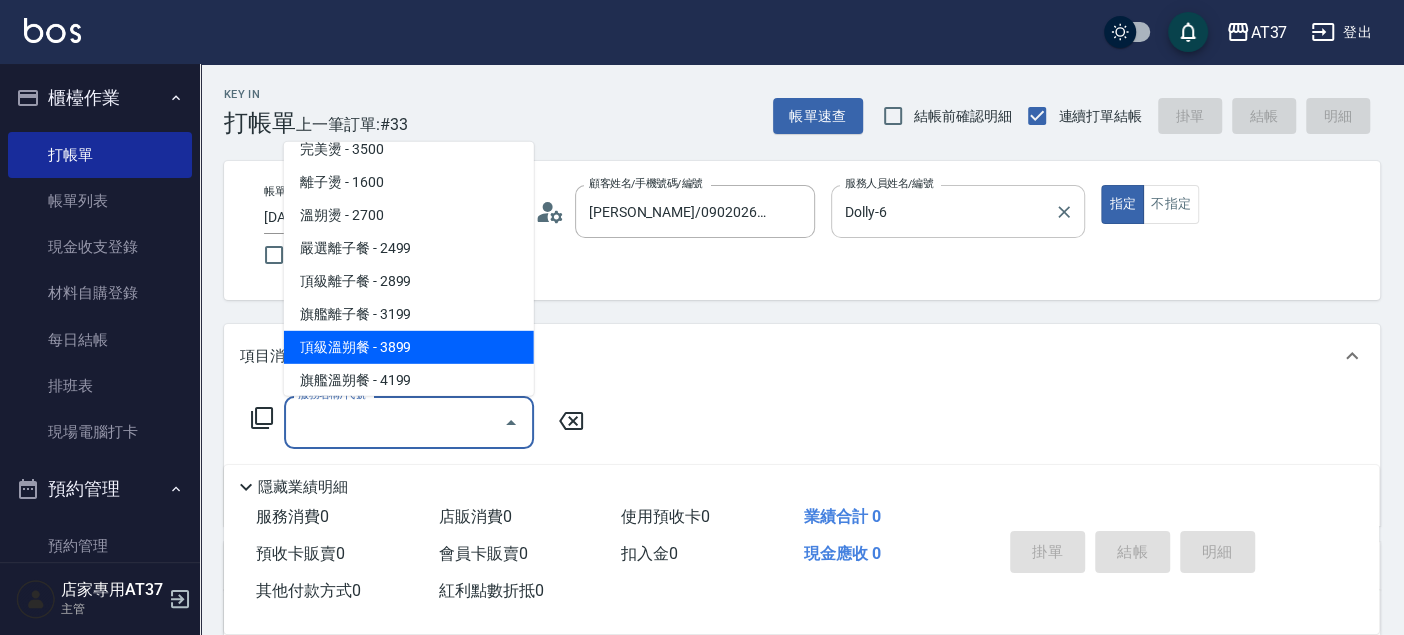 type on "頂級溫朔餐(311)" 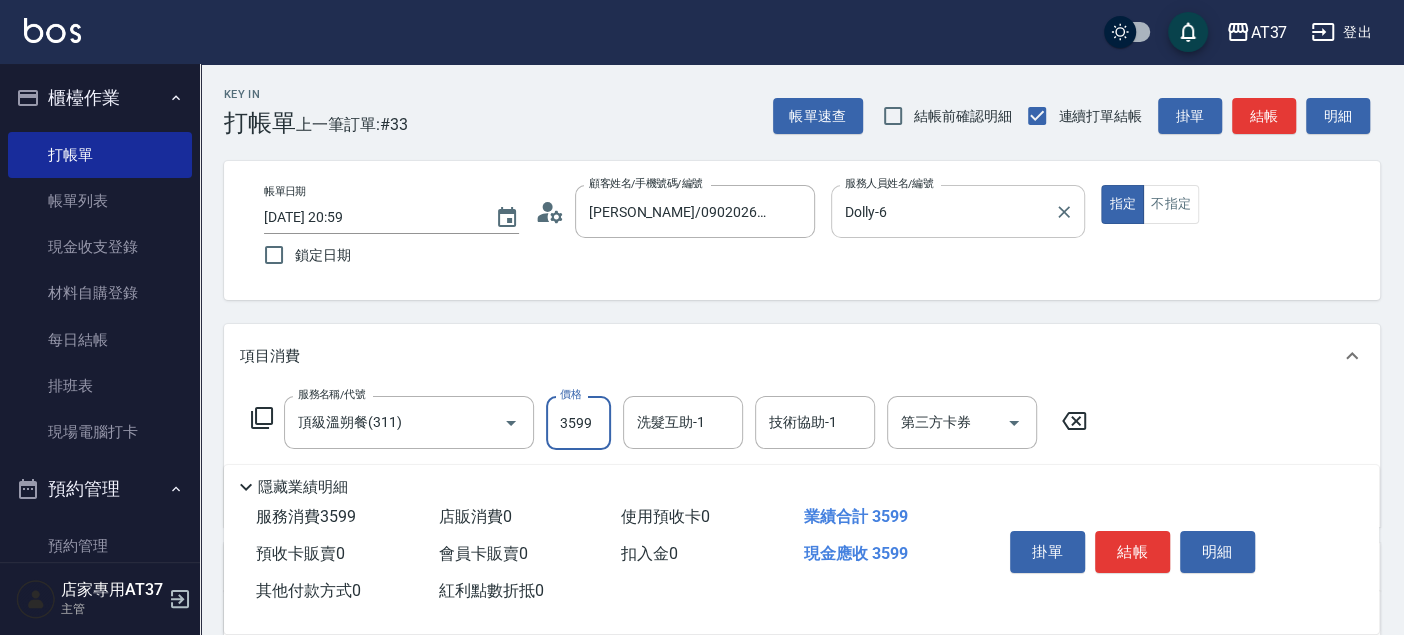 type on "3599" 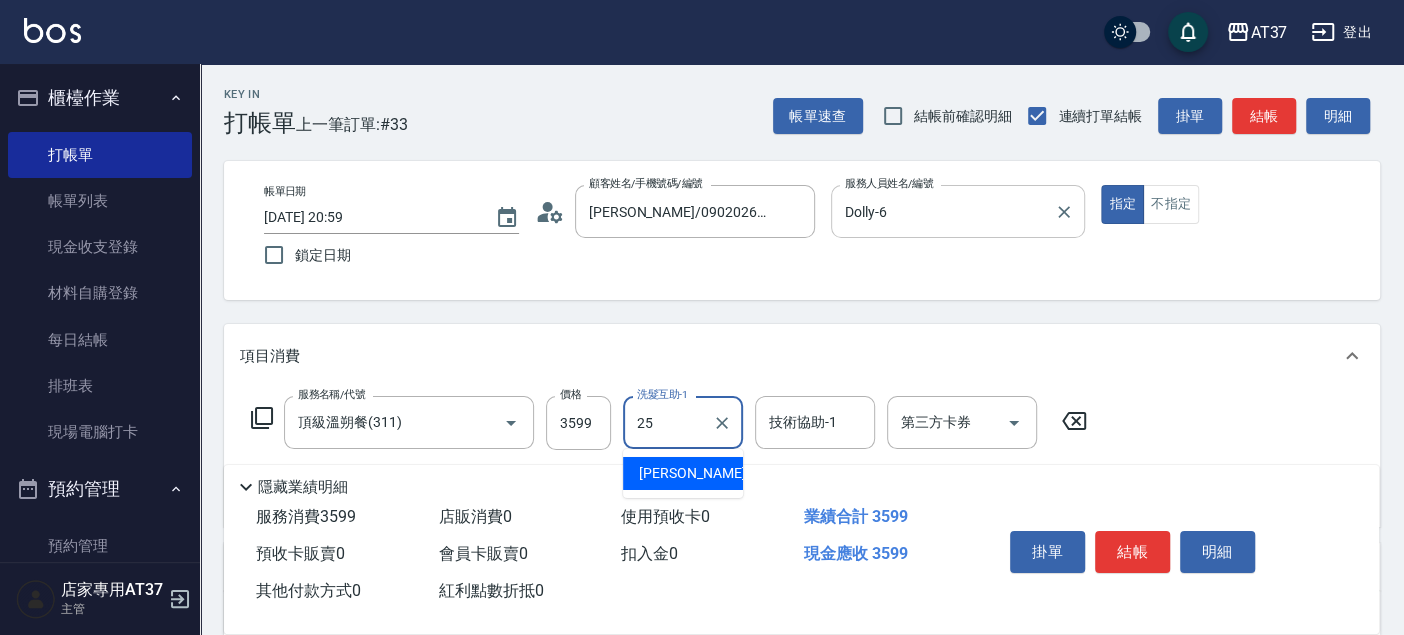 type on "[PERSON_NAME]-25" 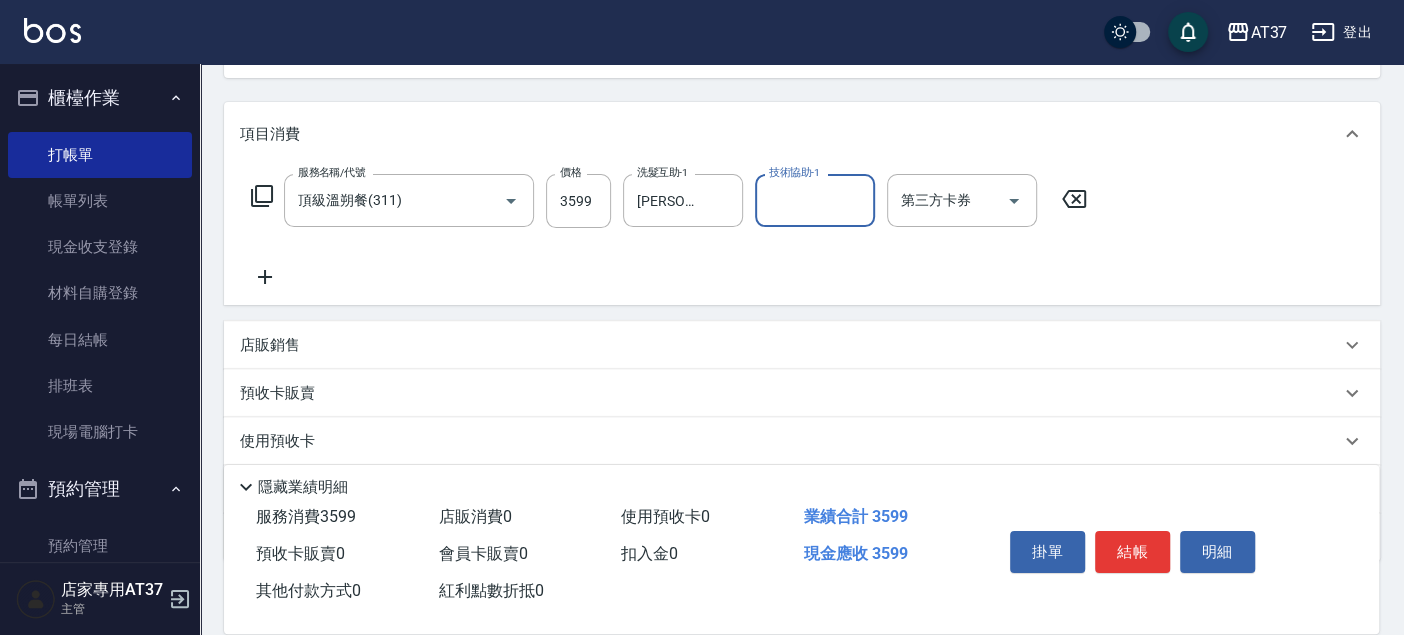 scroll, scrollTop: 333, scrollLeft: 0, axis: vertical 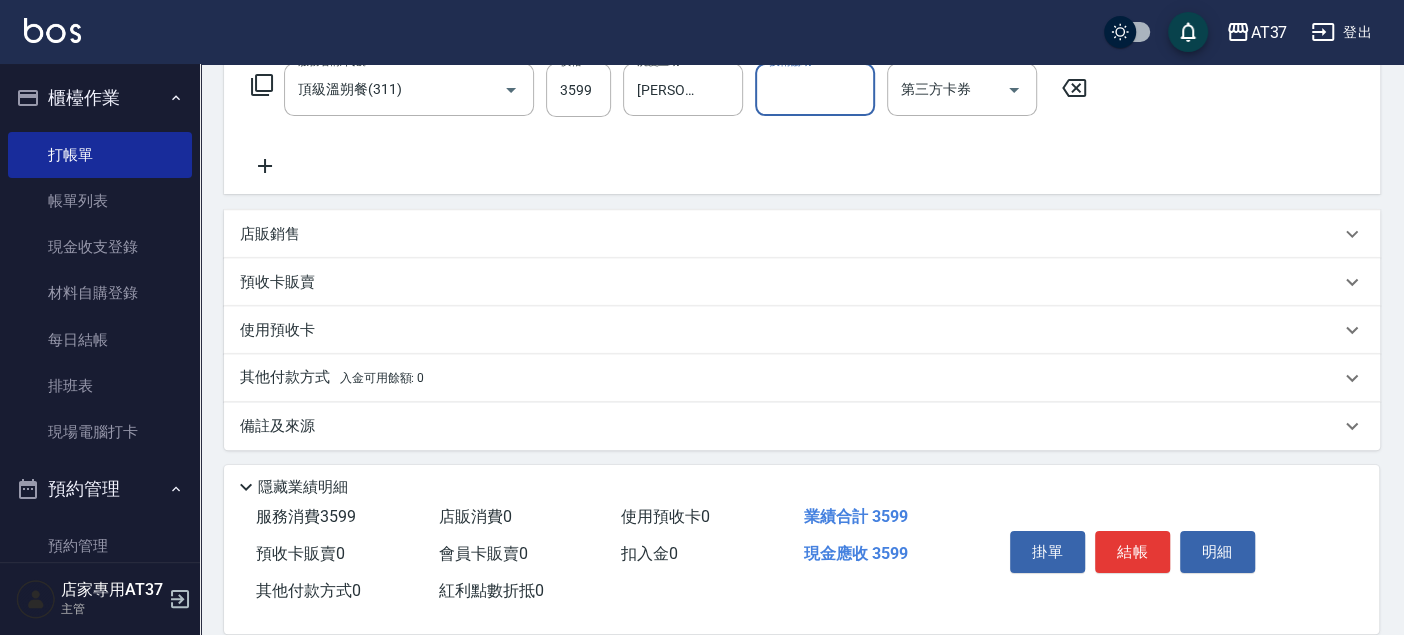 click on "其他付款方式 入金可用餘額: 0" at bounding box center (332, 378) 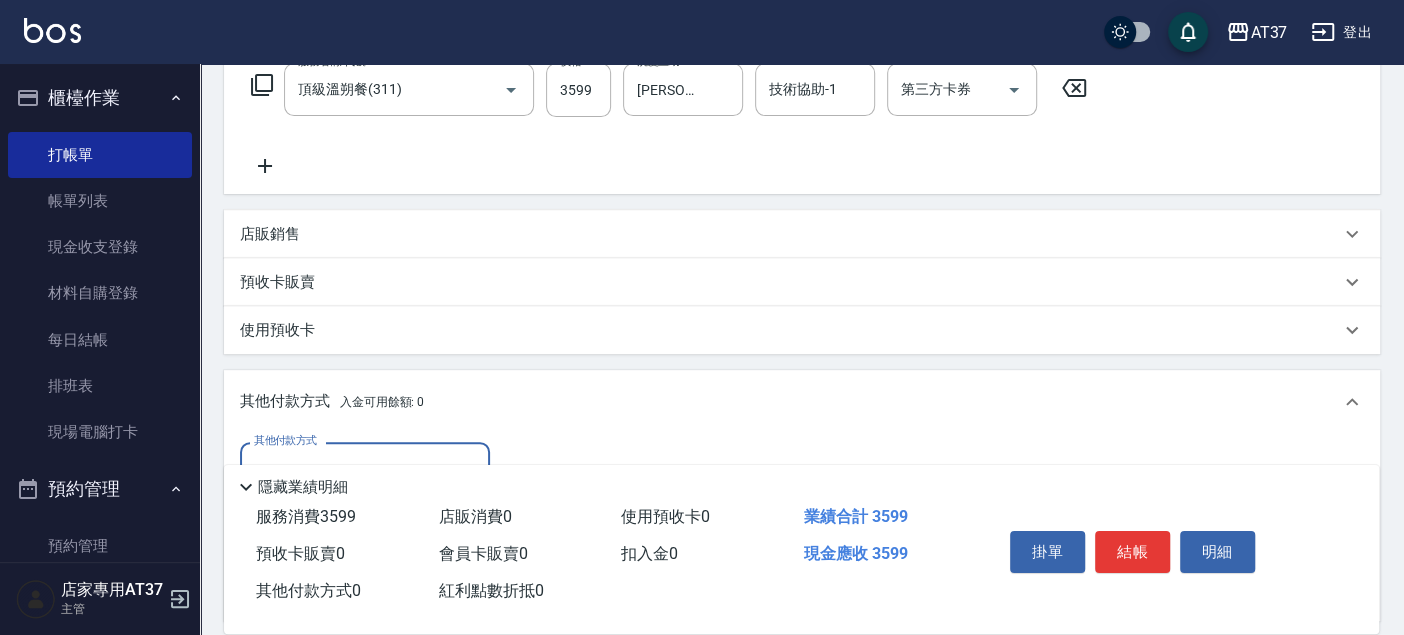 scroll, scrollTop: 0, scrollLeft: 0, axis: both 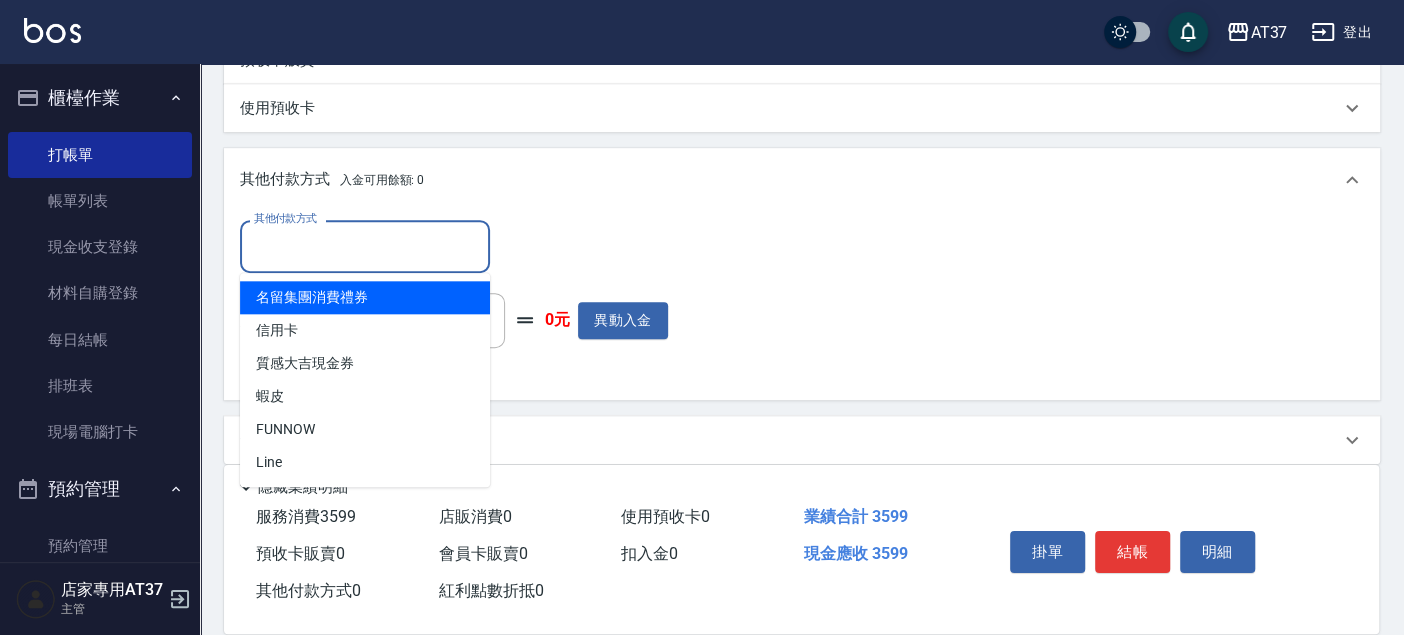 click on "其他付款方式" at bounding box center [365, 246] 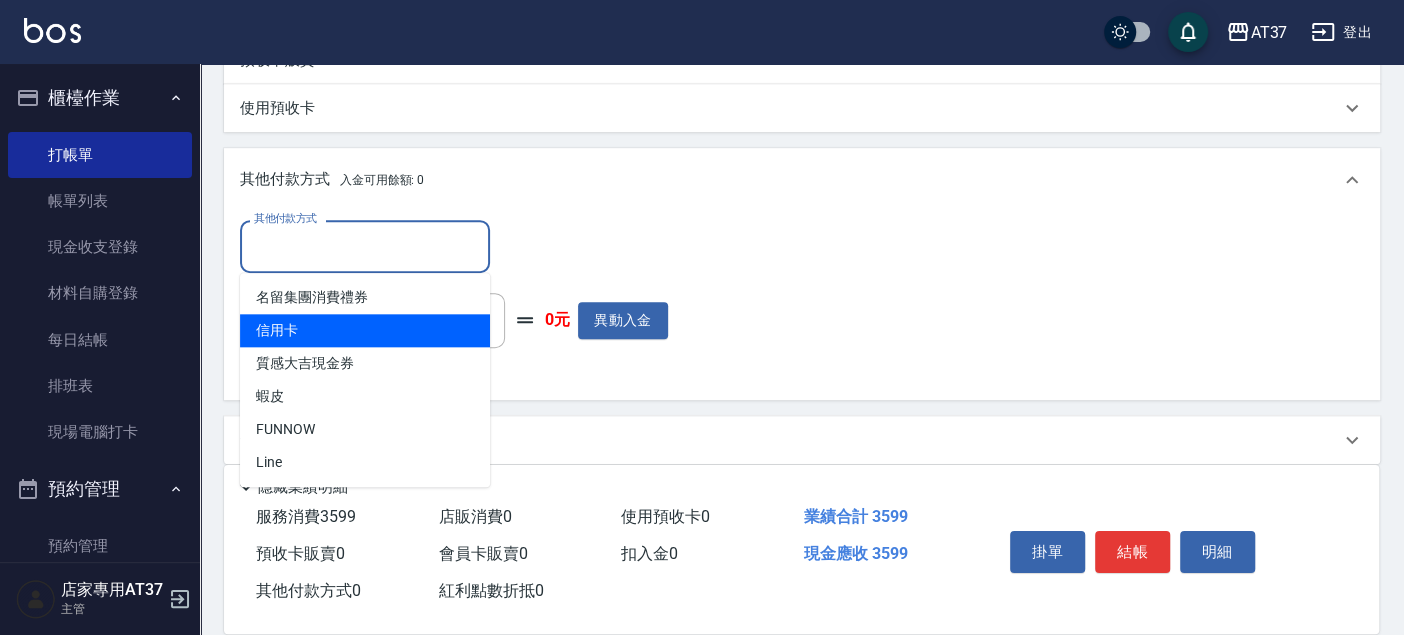 click on "信用卡" at bounding box center (365, 330) 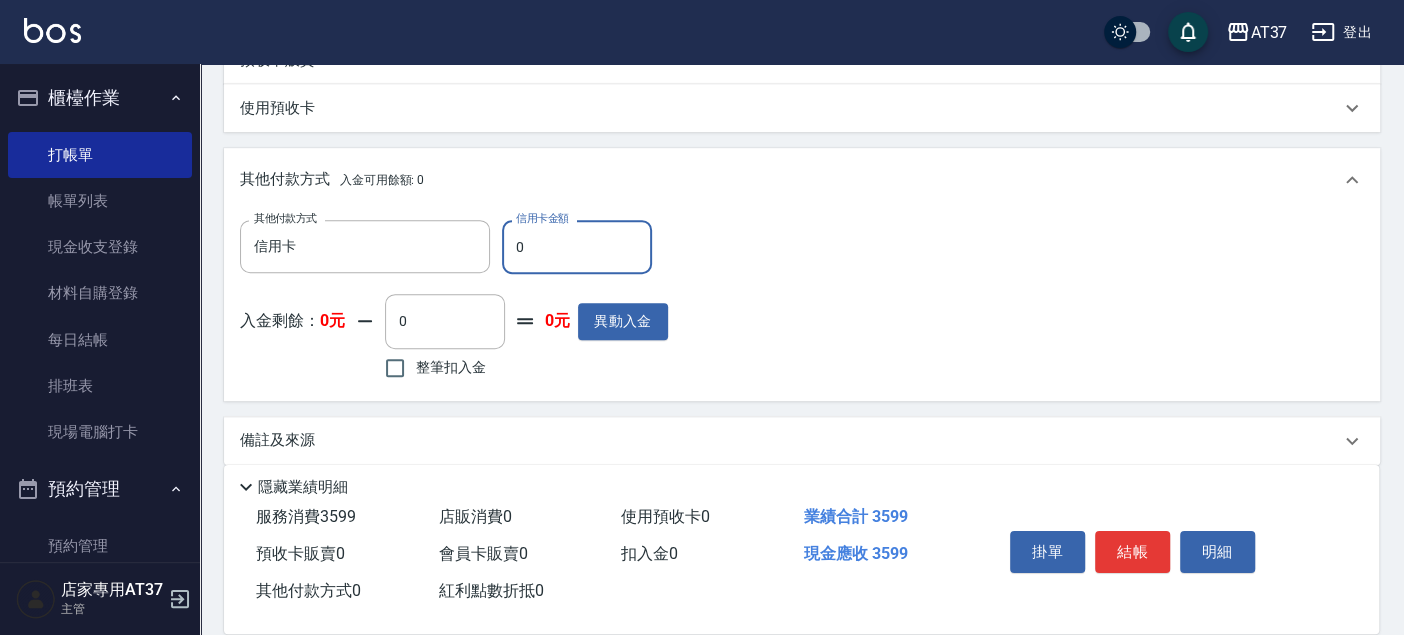 click on "0" at bounding box center [577, 247] 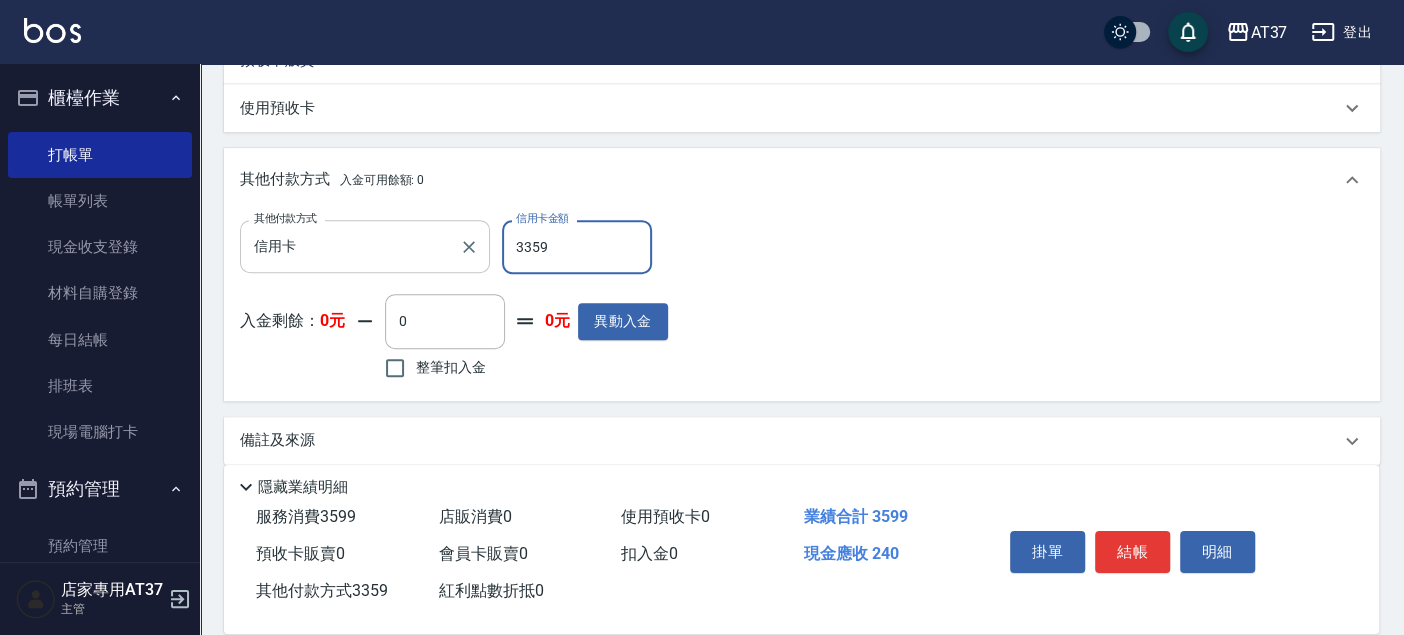 drag, startPoint x: 551, startPoint y: 250, endPoint x: 486, endPoint y: 240, distance: 65.76473 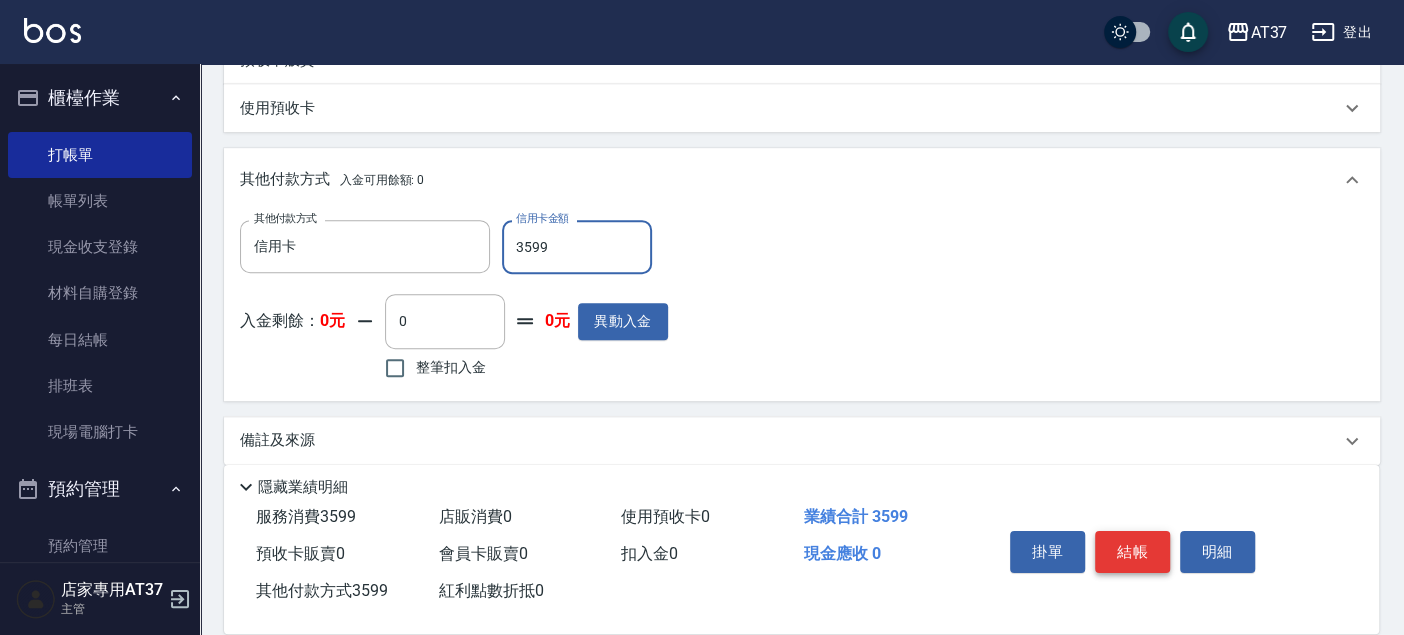 type on "3599" 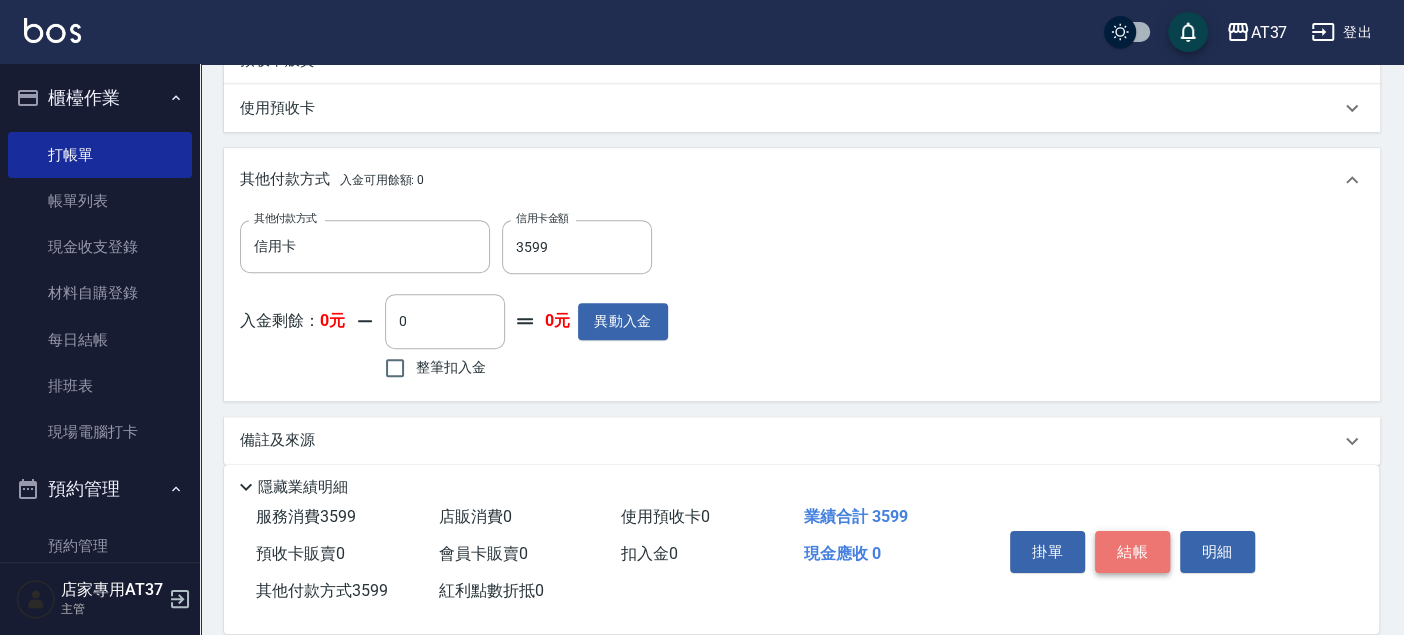 click on "結帳" at bounding box center [1132, 552] 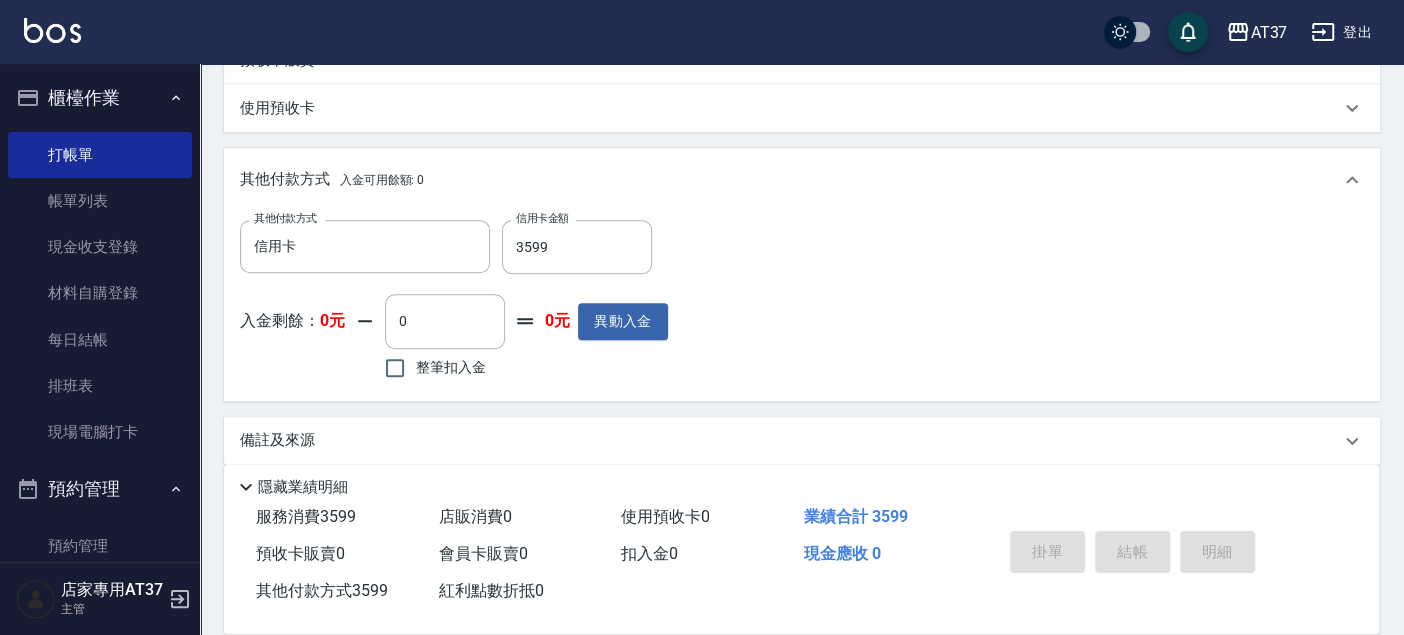 type on "[DATE] 21:00" 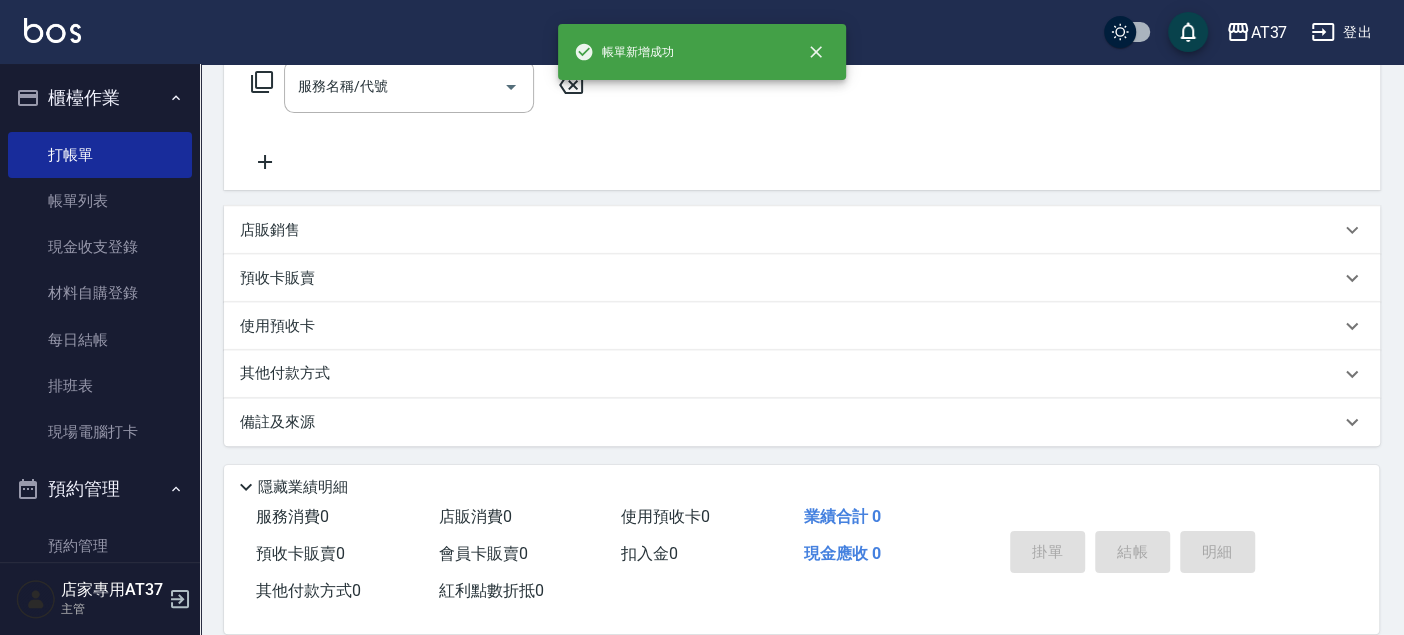 scroll, scrollTop: 0, scrollLeft: 0, axis: both 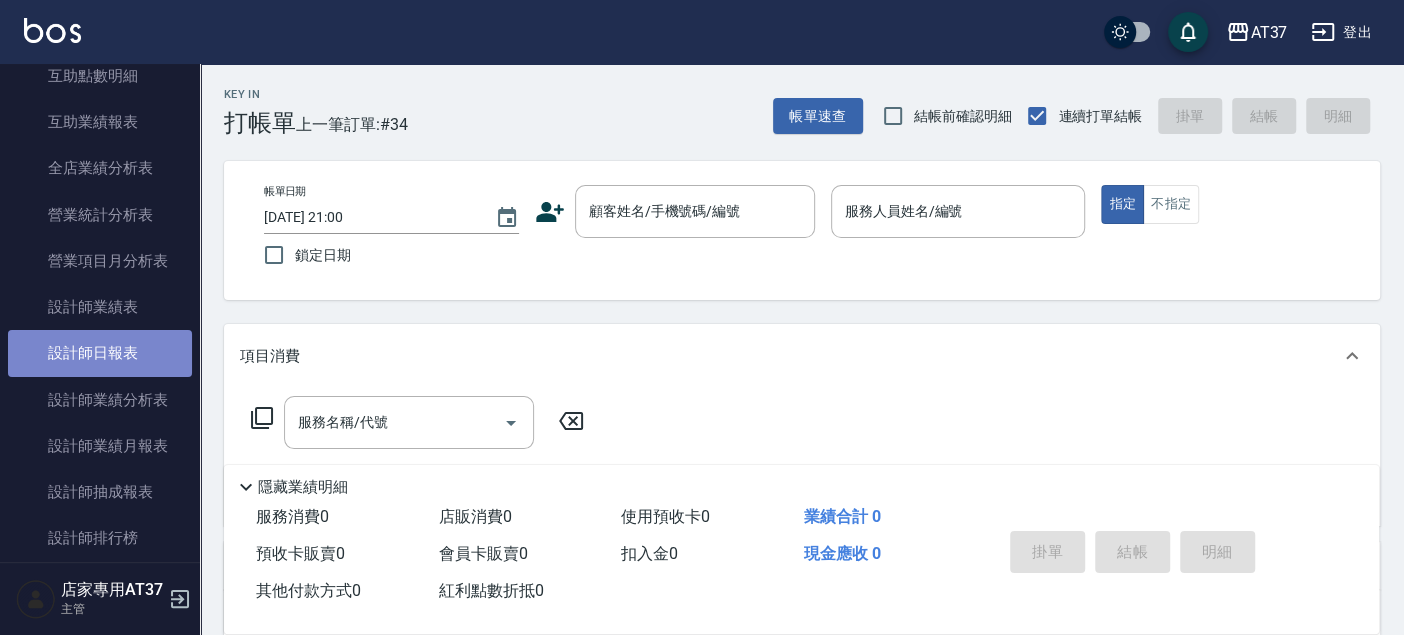 click on "設計師日報表" at bounding box center [100, 353] 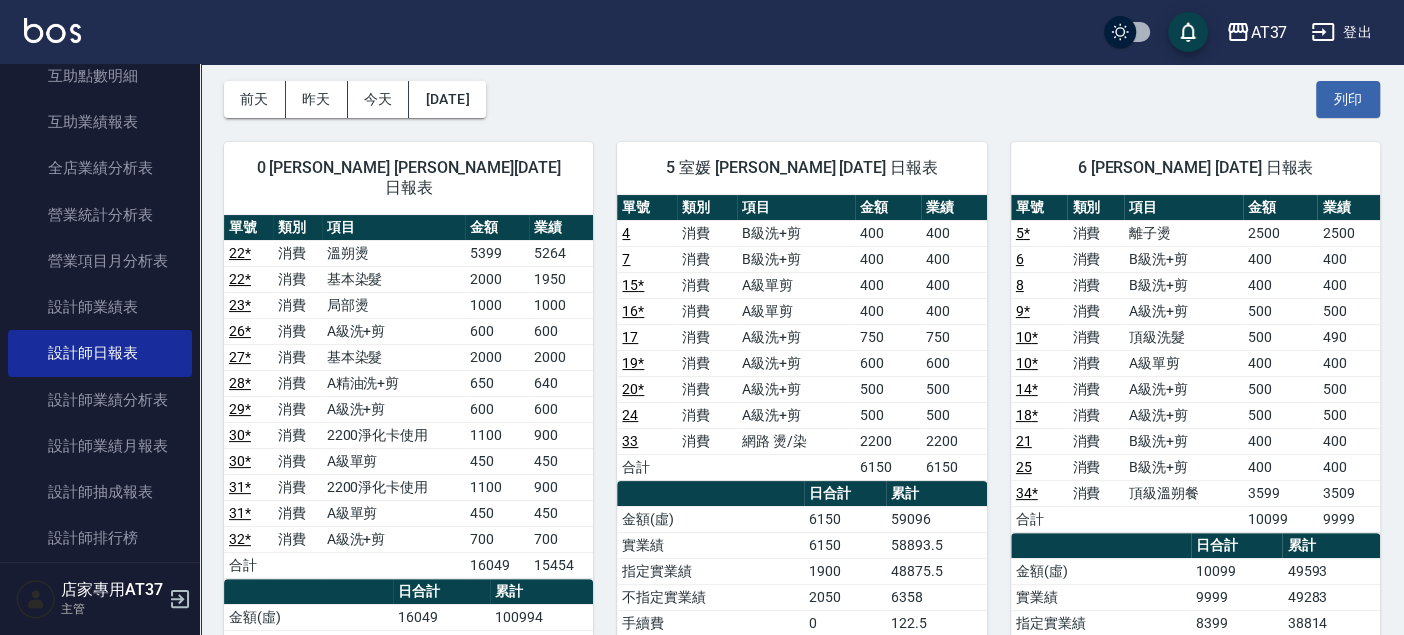 scroll, scrollTop: 0, scrollLeft: 0, axis: both 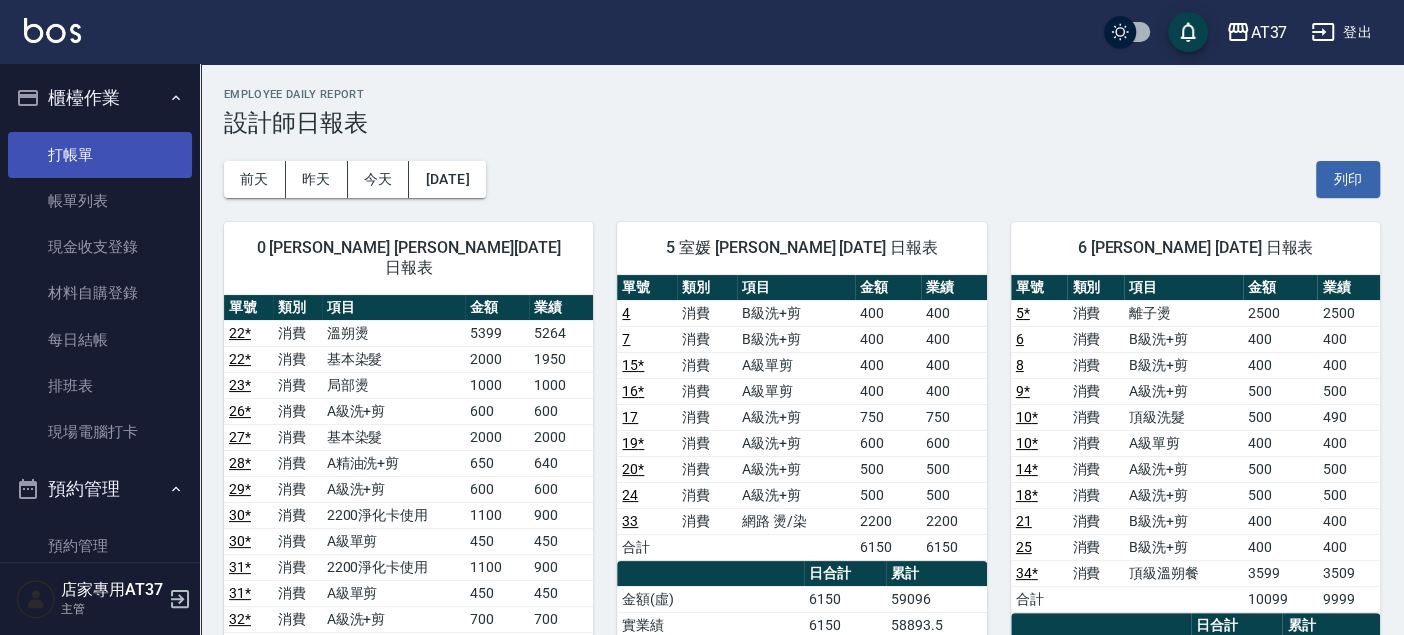 click on "打帳單" at bounding box center (100, 155) 